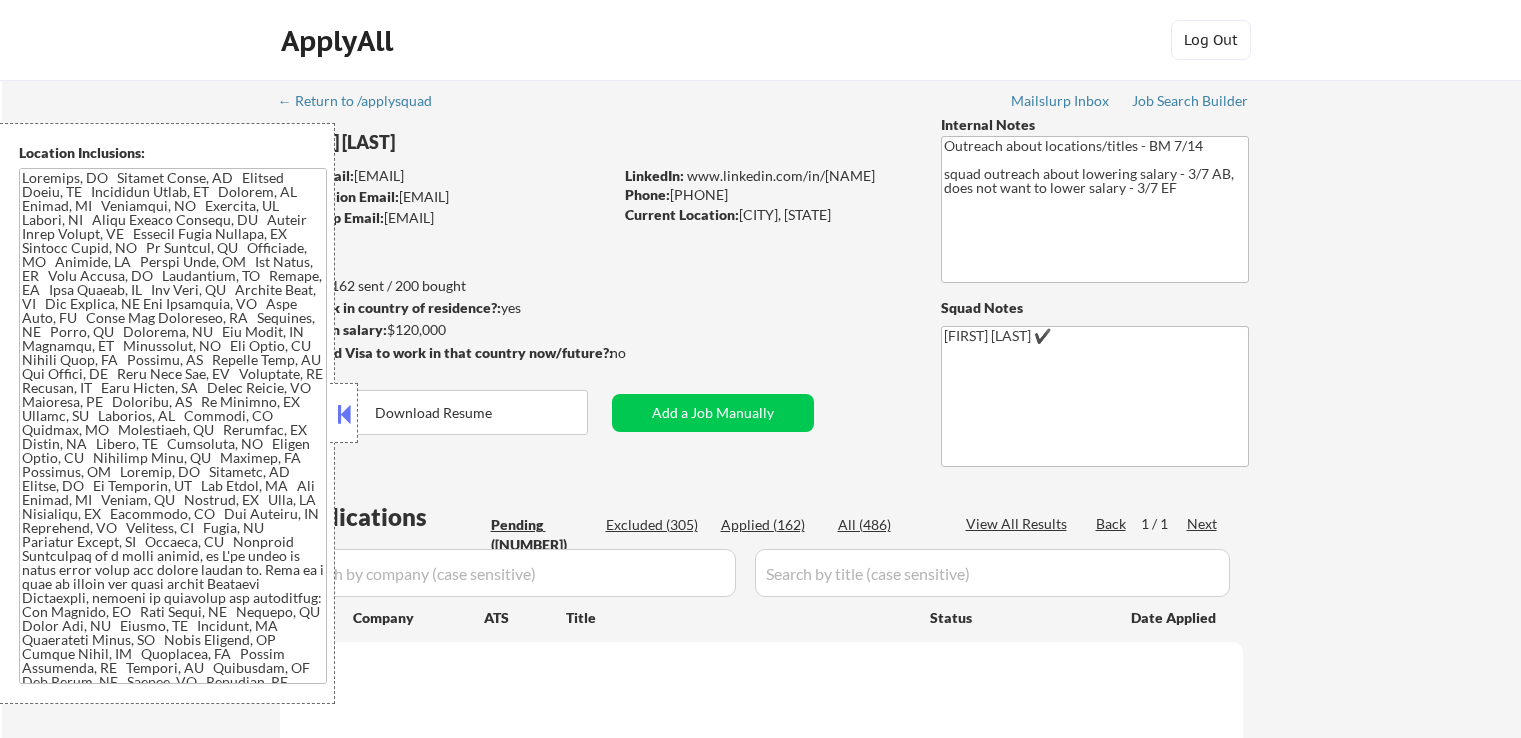 scroll, scrollTop: 0, scrollLeft: 0, axis: both 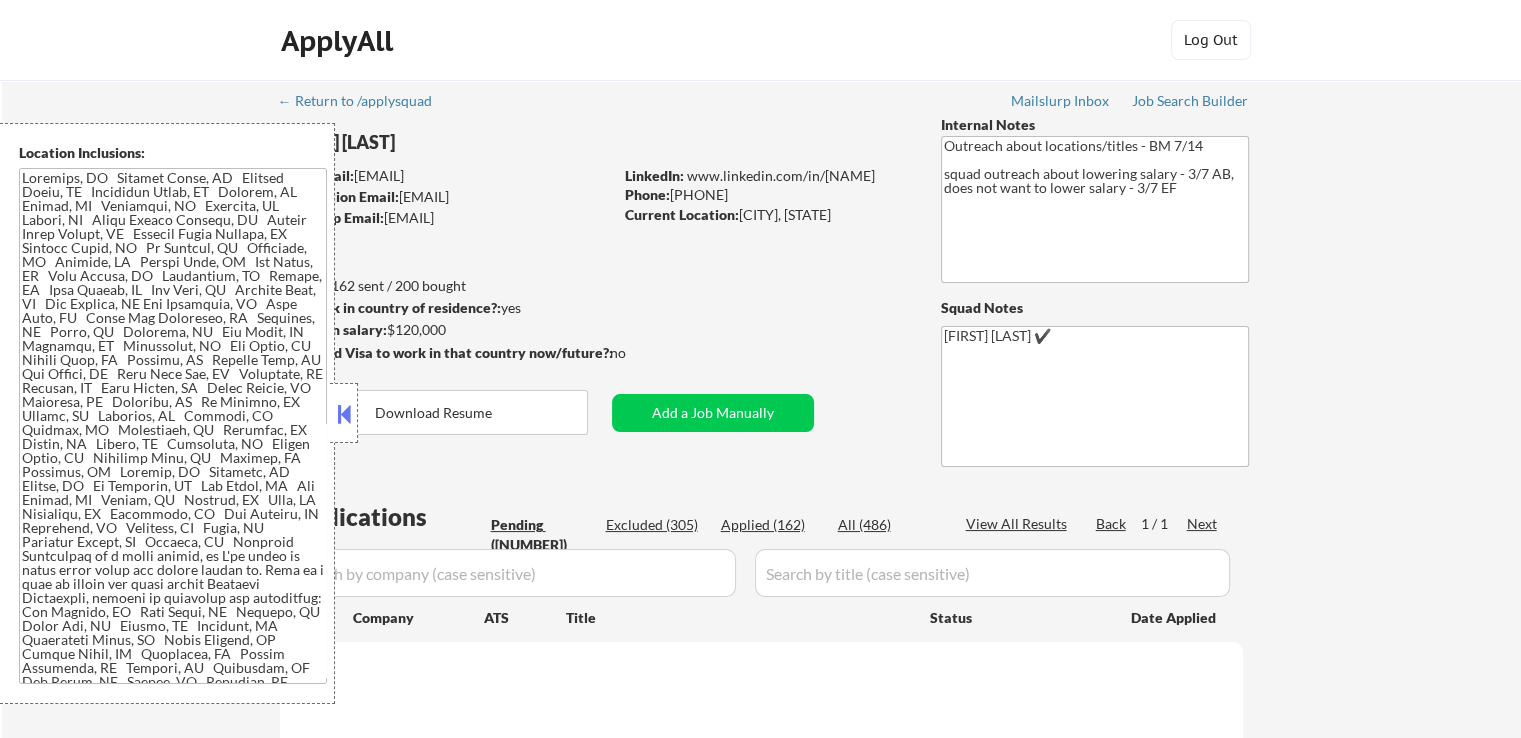 select on ""pending"" 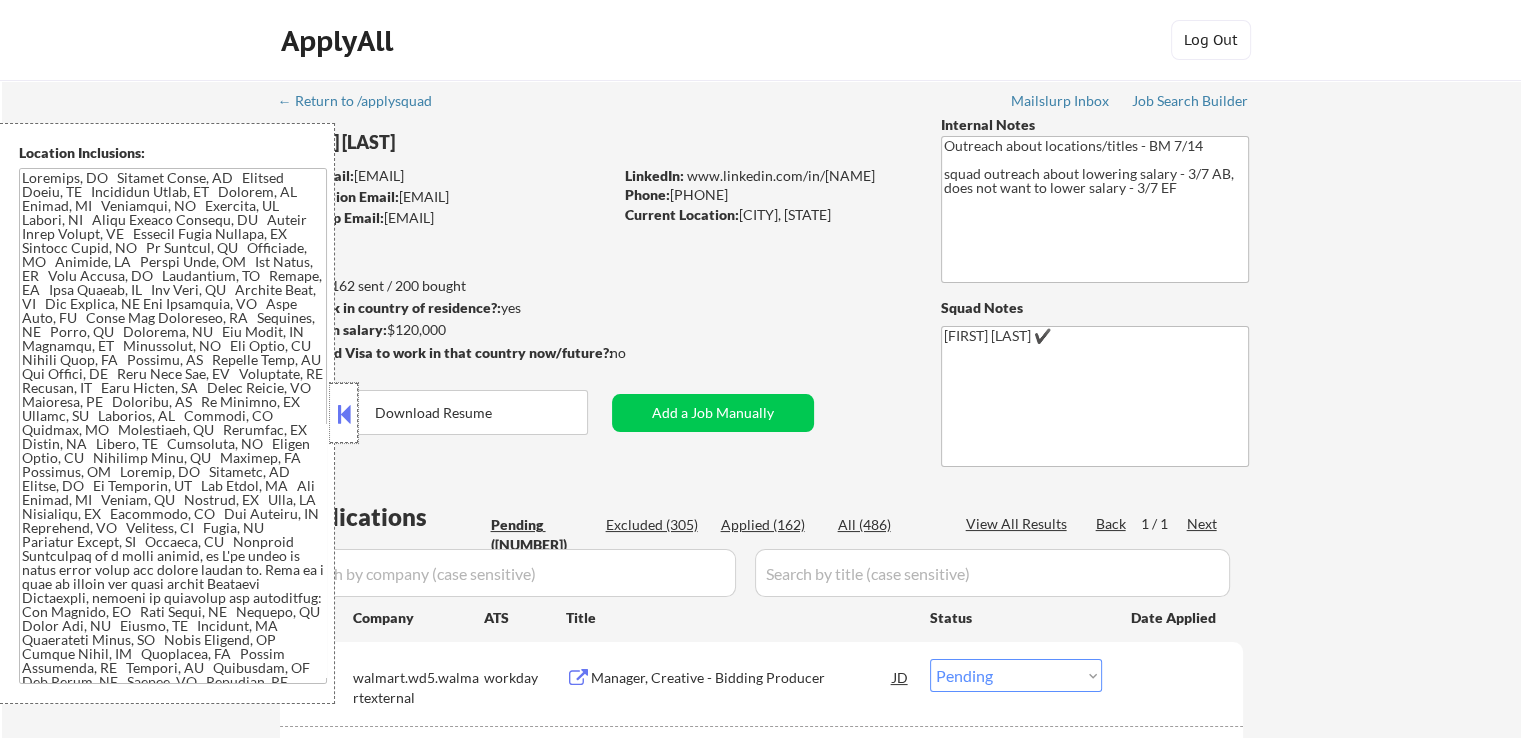 click at bounding box center [344, 413] 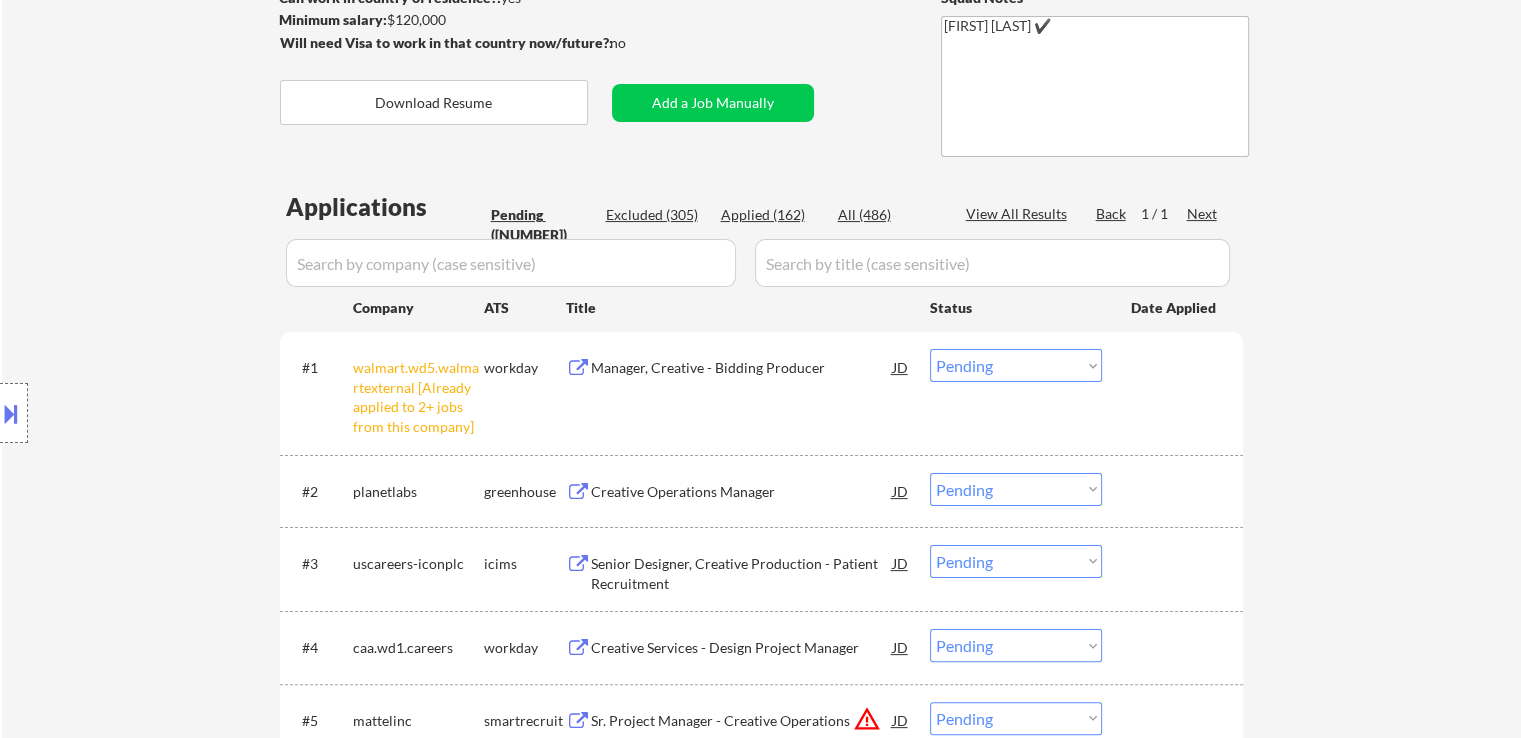 scroll, scrollTop: 400, scrollLeft: 0, axis: vertical 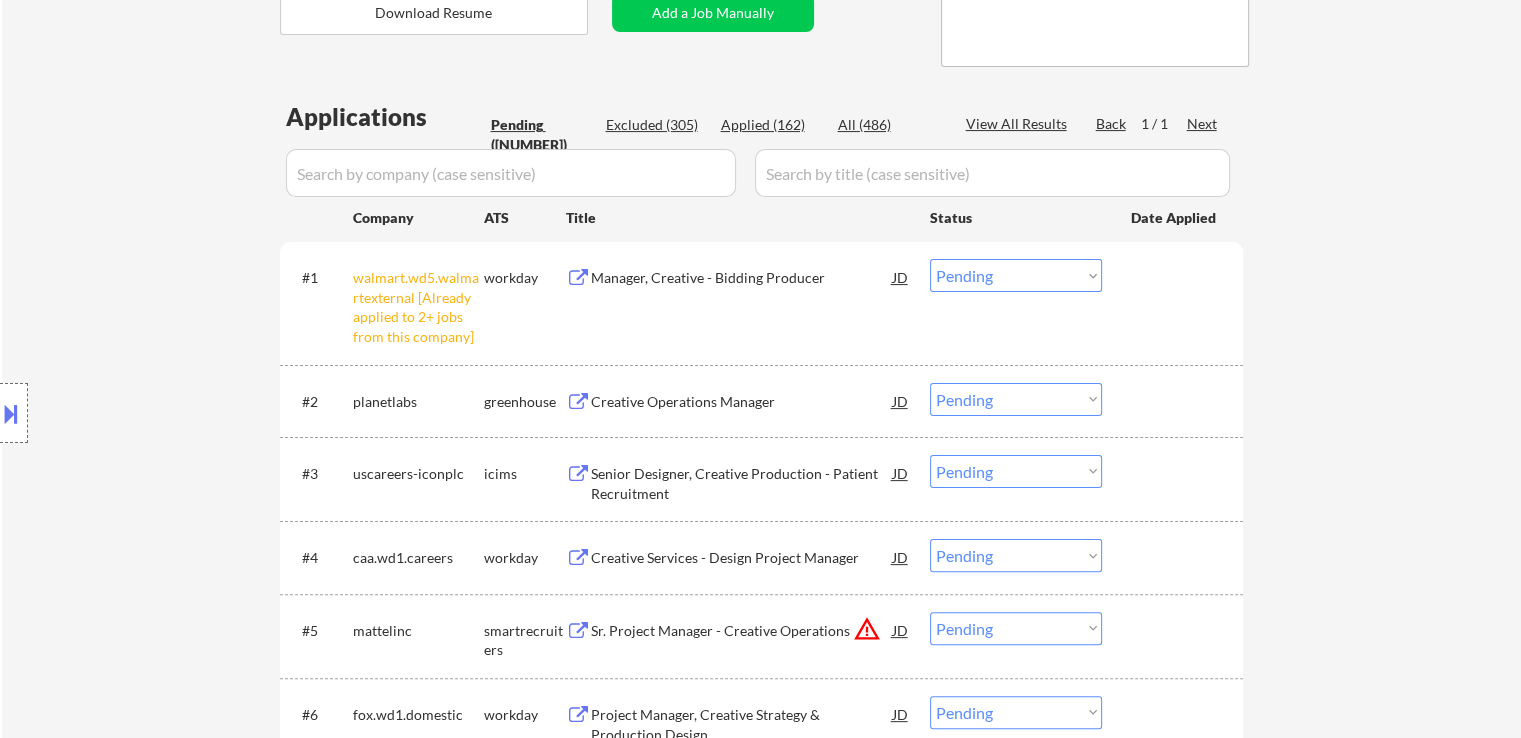 click on "Choose an option... Pending Applied Excluded (Questions) Excluded (Expired) Excluded (Location) Excluded (Bad Match) Excluded (Blocklist) Excluded (Salary) Excluded (Other)" at bounding box center [1016, 275] 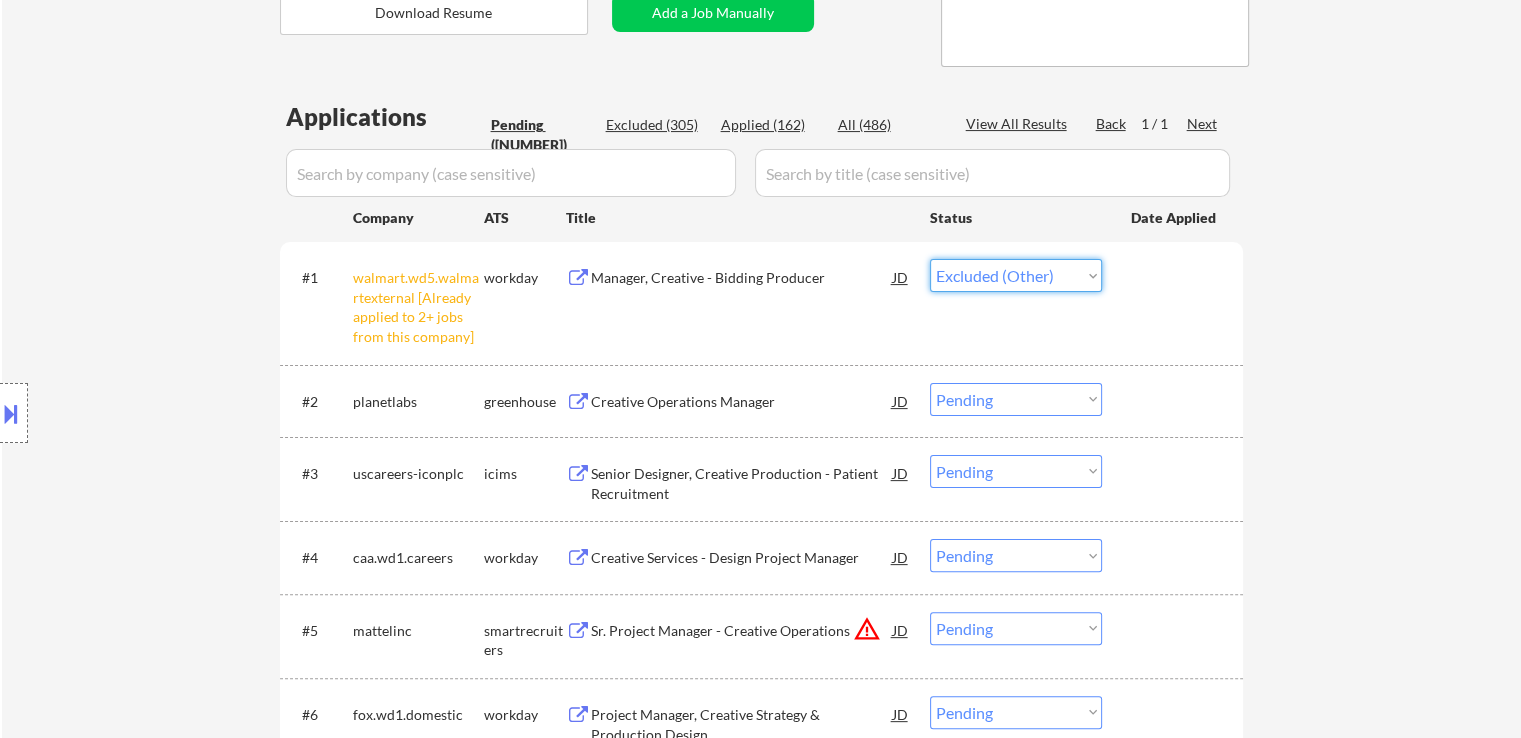click on "Choose an option... Pending Applied Excluded (Questions) Excluded (Expired) Excluded (Location) Excluded (Bad Match) Excluded (Blocklist) Excluded (Salary) Excluded (Other)" at bounding box center (1016, 275) 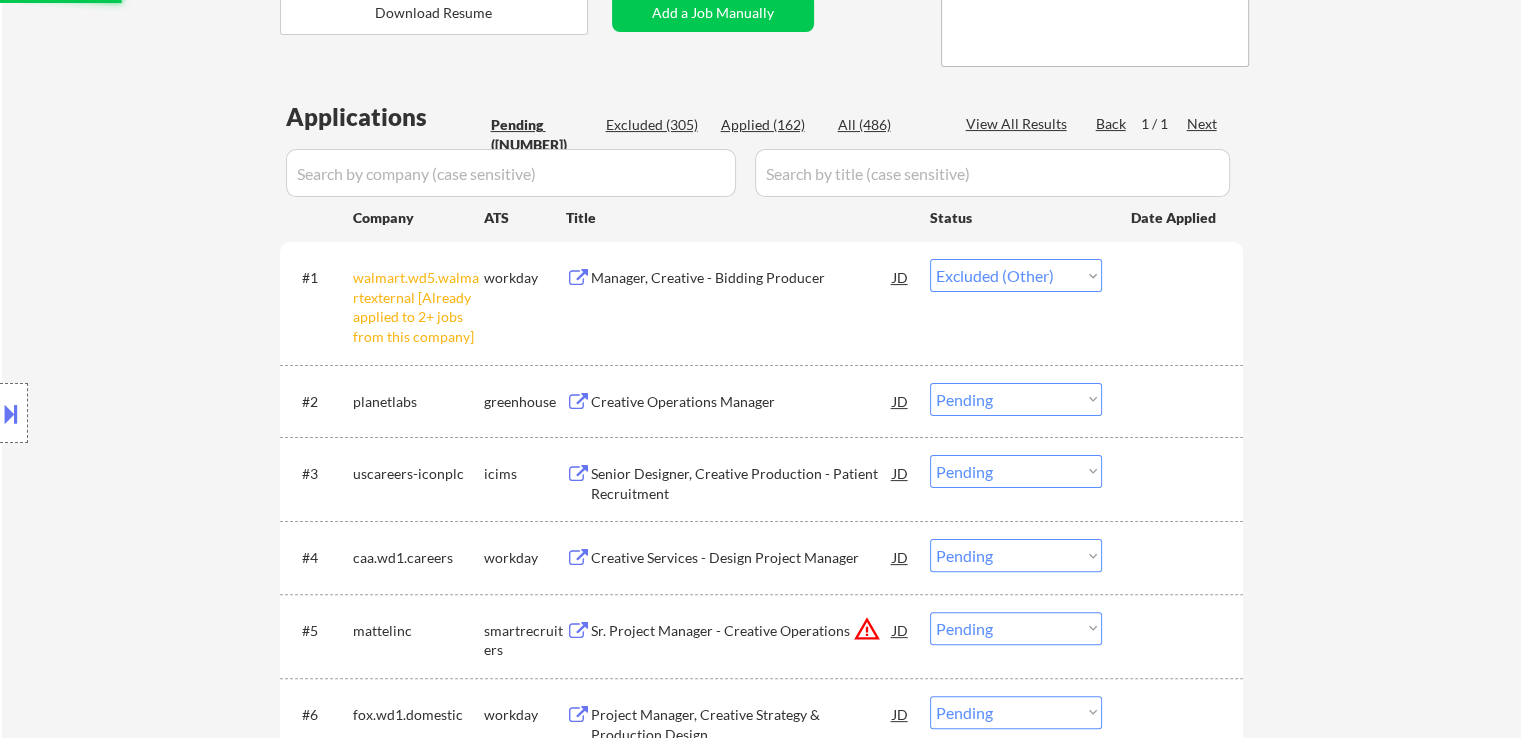 click on "Creative Operations Manager" at bounding box center [742, 402] 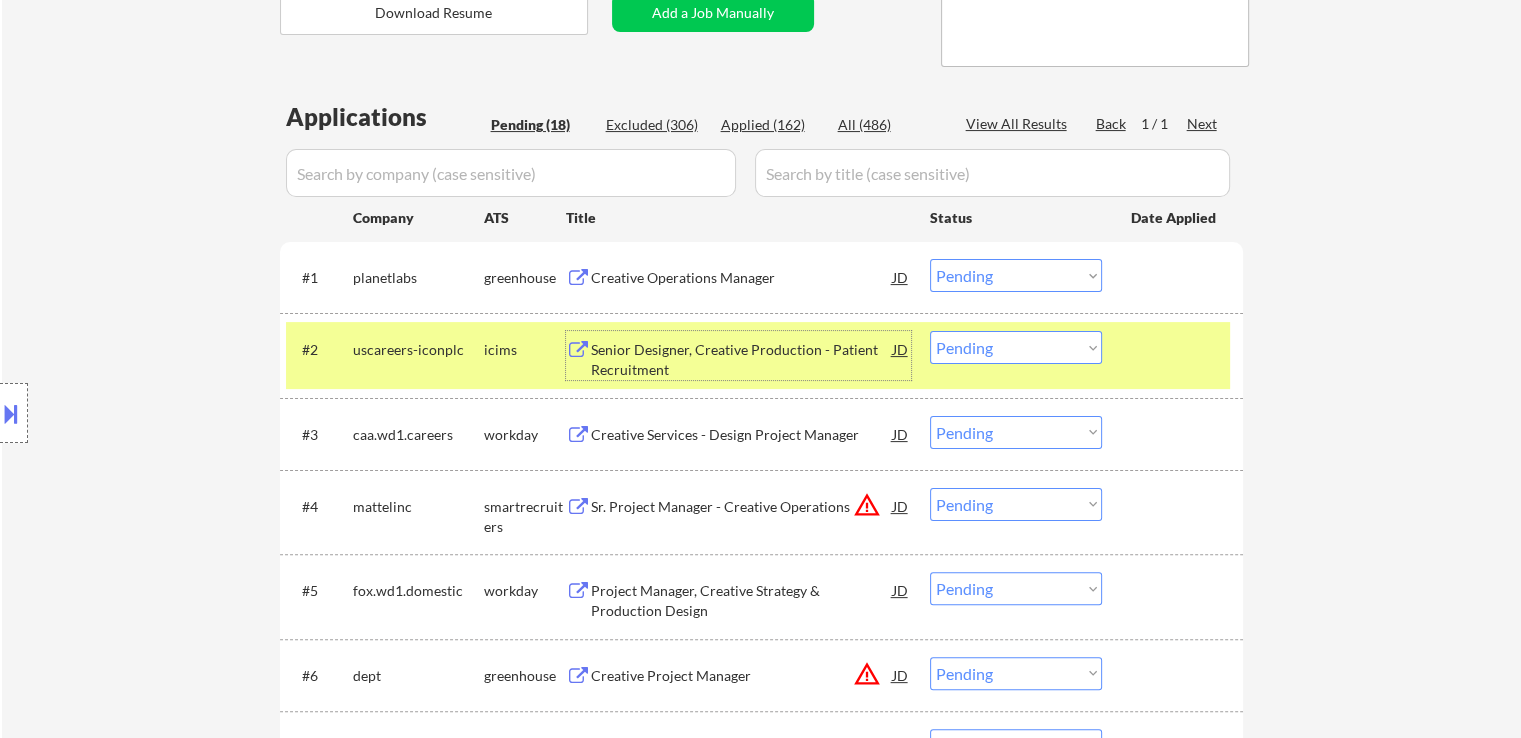 click at bounding box center [11, 413] 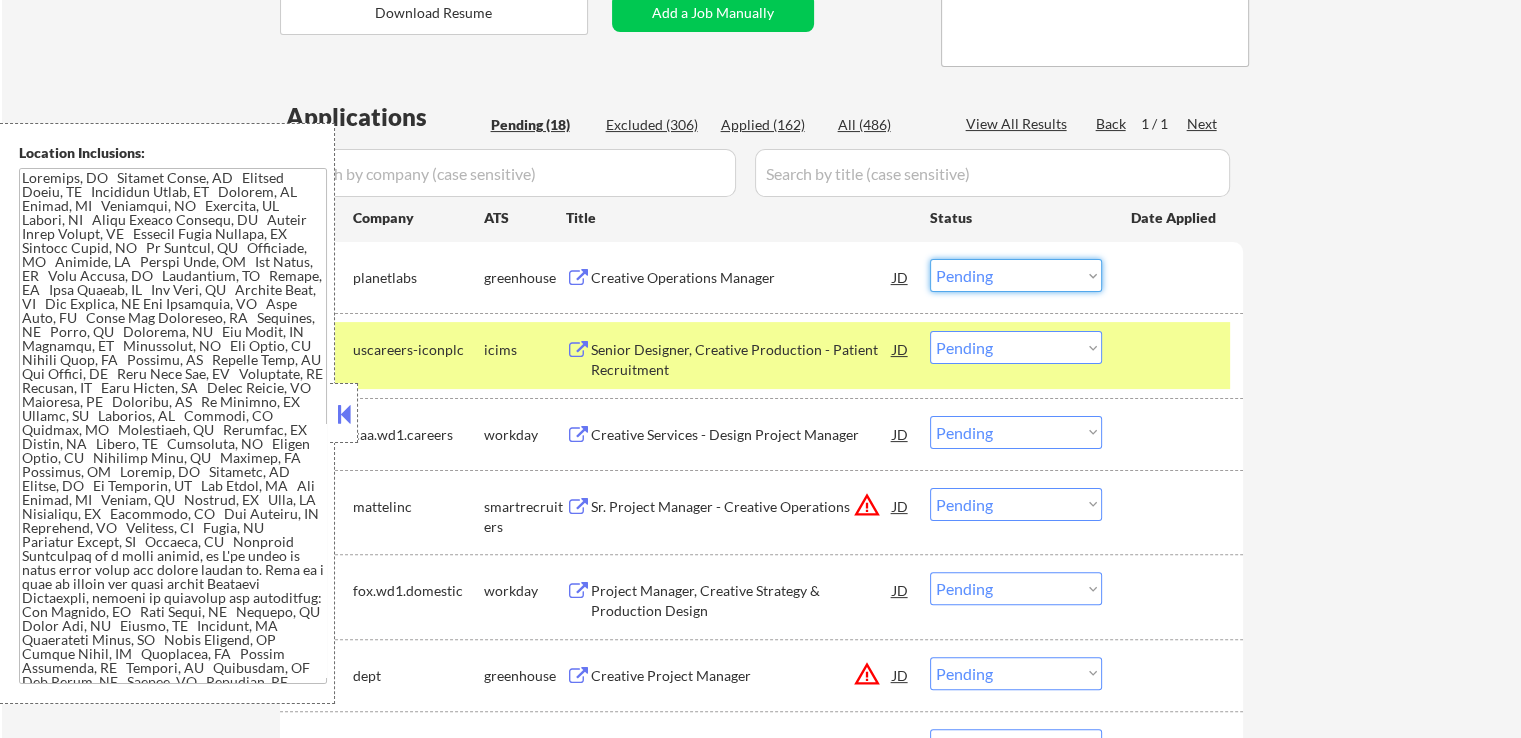 click on "Choose an option... Pending Applied Excluded (Questions) Excluded (Expired) Excluded (Location) Excluded (Bad Match) Excluded (Blocklist) Excluded (Salary) Excluded (Other)" at bounding box center (1016, 275) 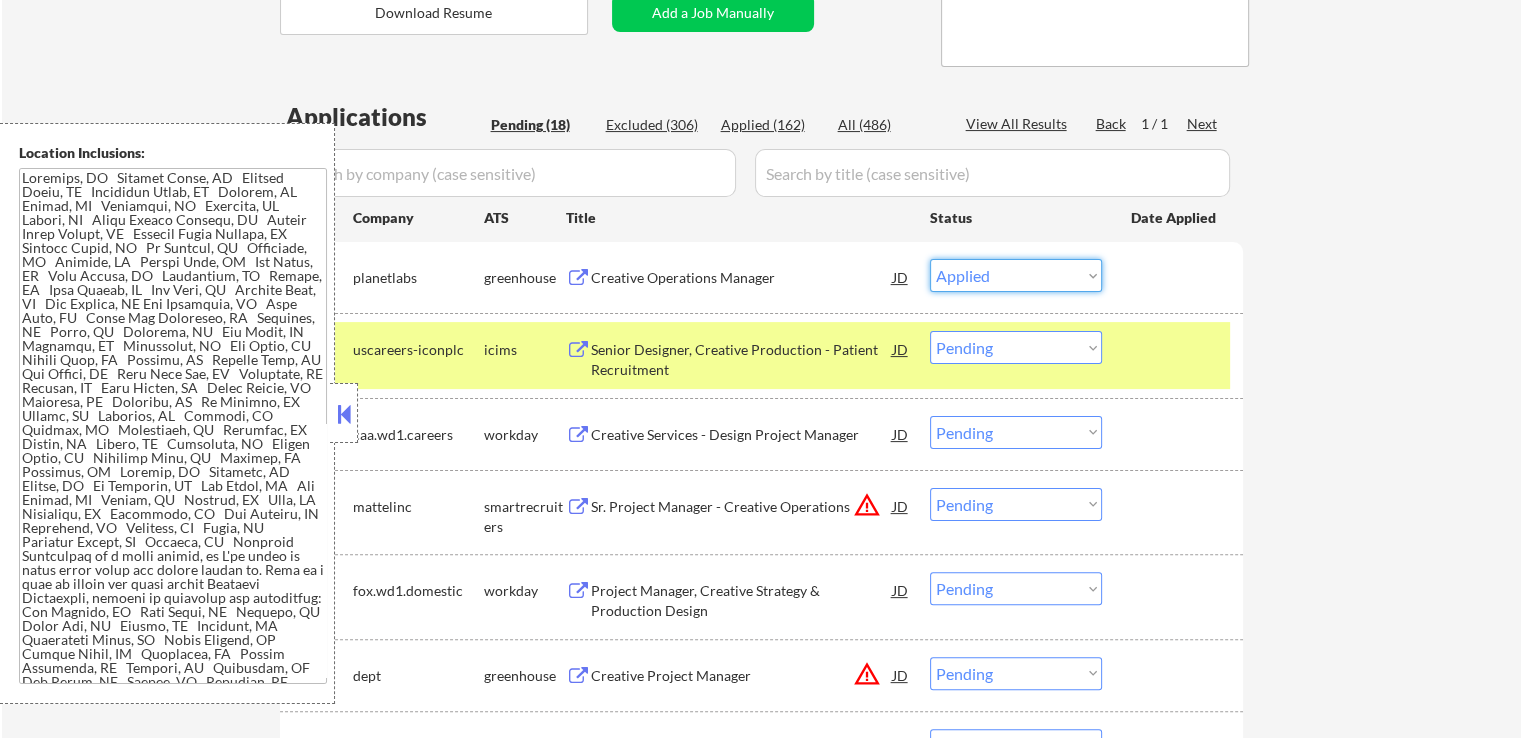 click on "Choose an option... Pending Applied Excluded (Questions) Excluded (Expired) Excluded (Location) Excluded (Bad Match) Excluded (Blocklist) Excluded (Salary) Excluded (Other)" at bounding box center [1016, 275] 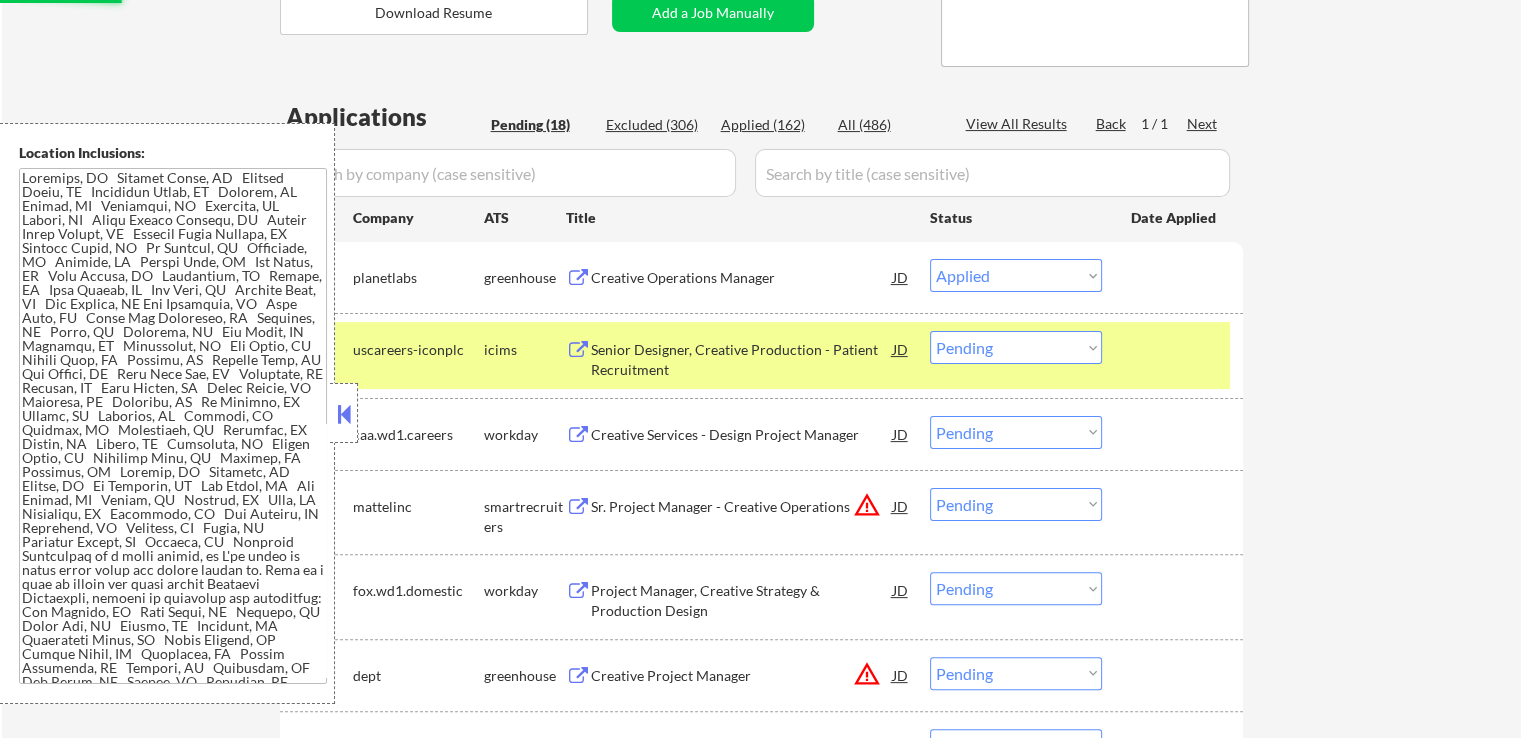 select on ""pending"" 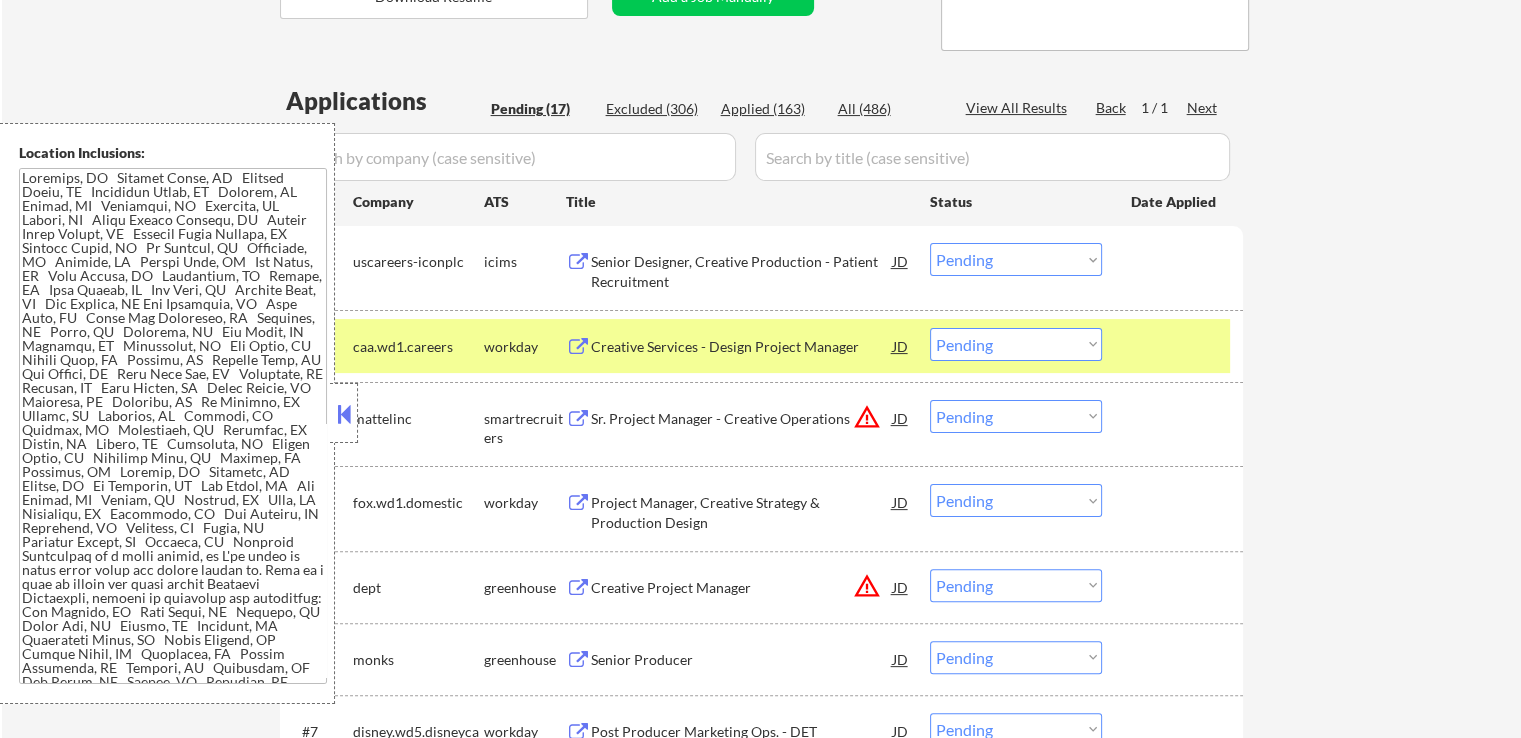 scroll, scrollTop: 700, scrollLeft: 0, axis: vertical 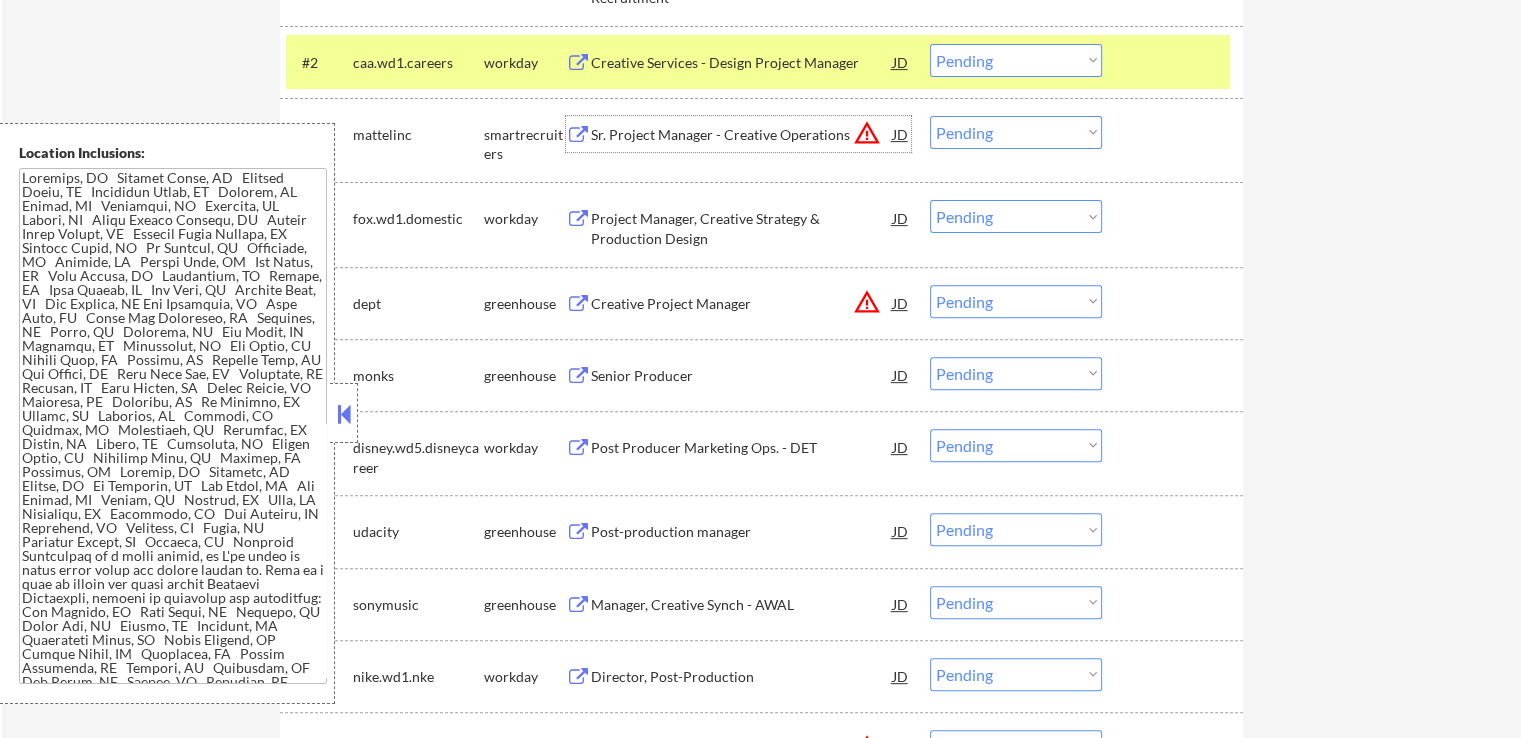click on "Sr. Project Manager - Creative Operations" at bounding box center (742, 135) 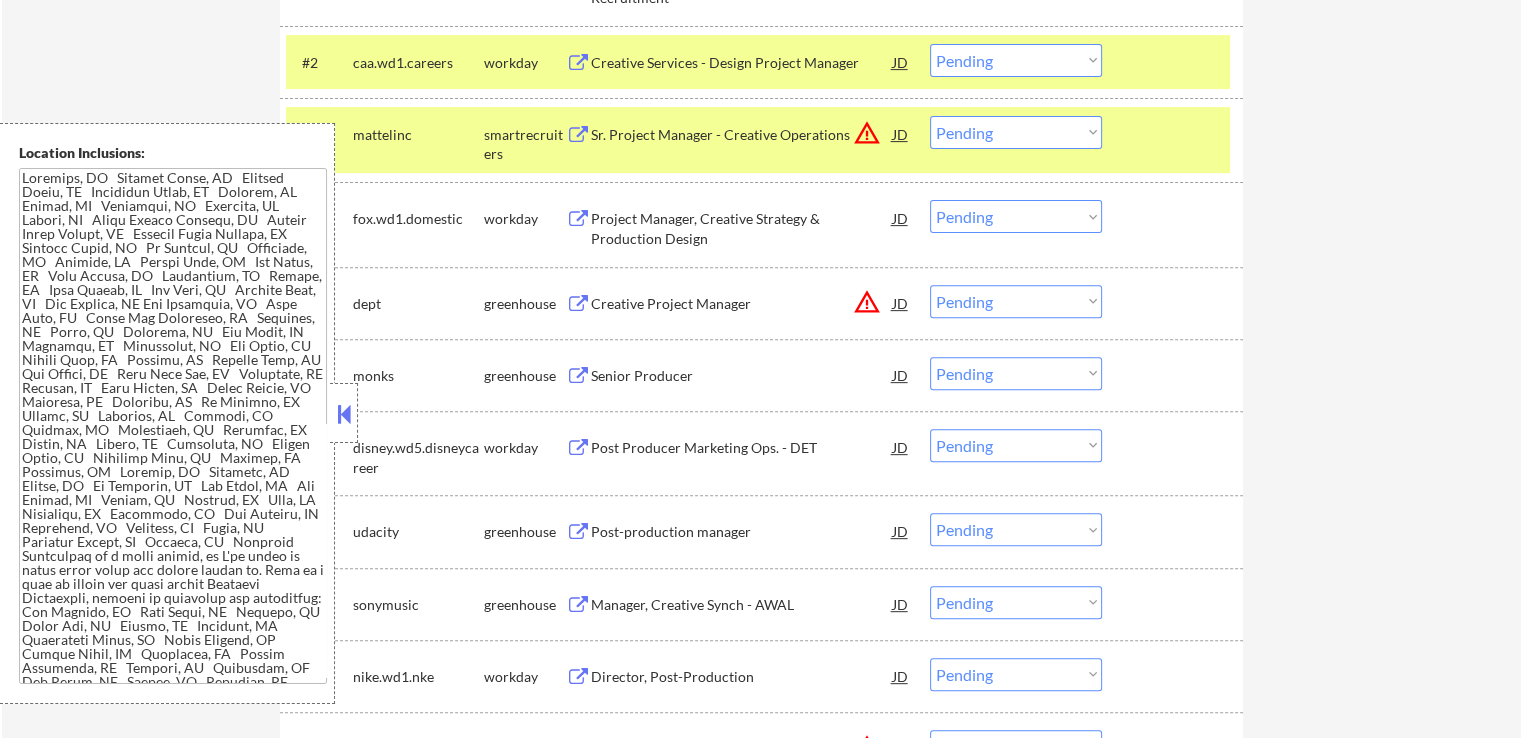 click on "Creative Project Manager" at bounding box center (742, 304) 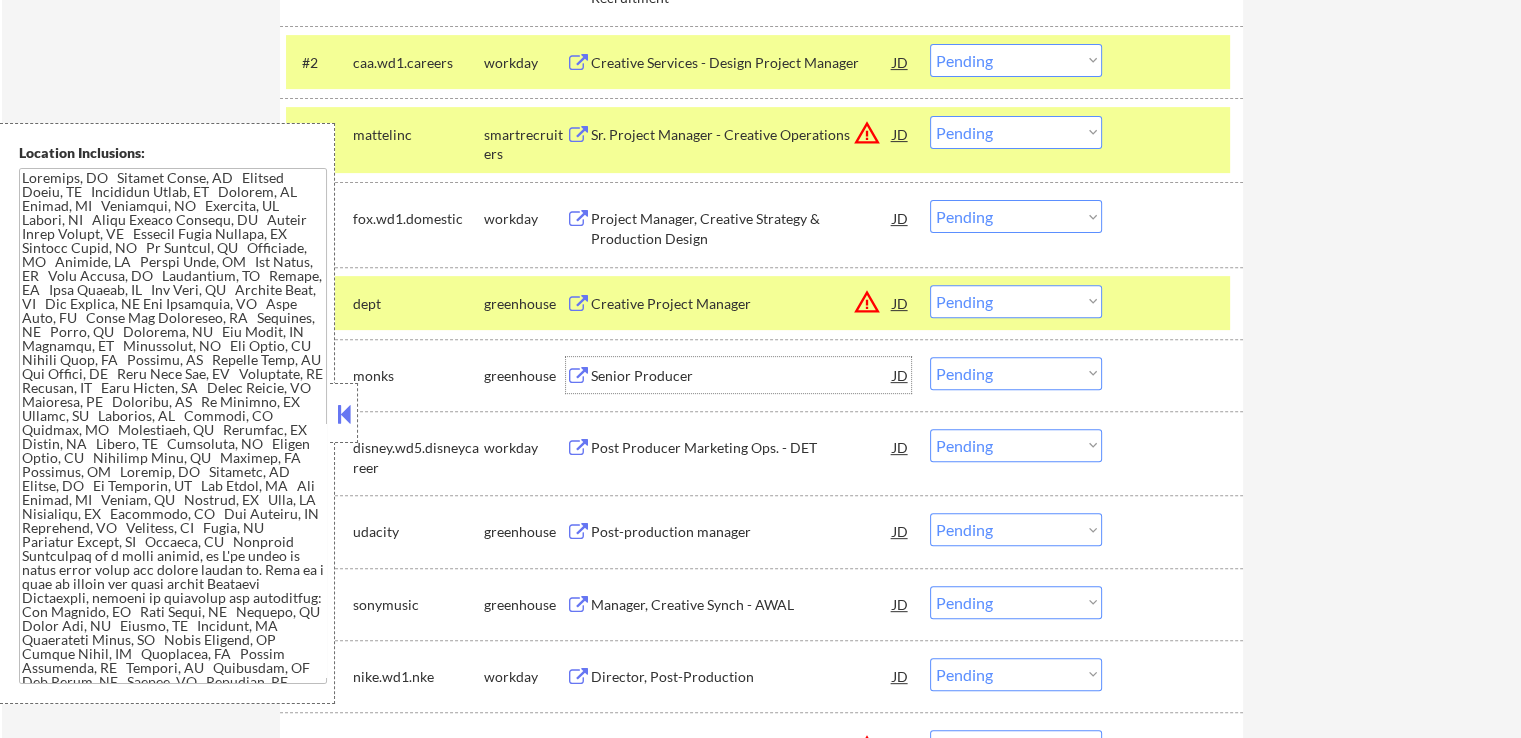 click on "Senior Producer" at bounding box center [742, 376] 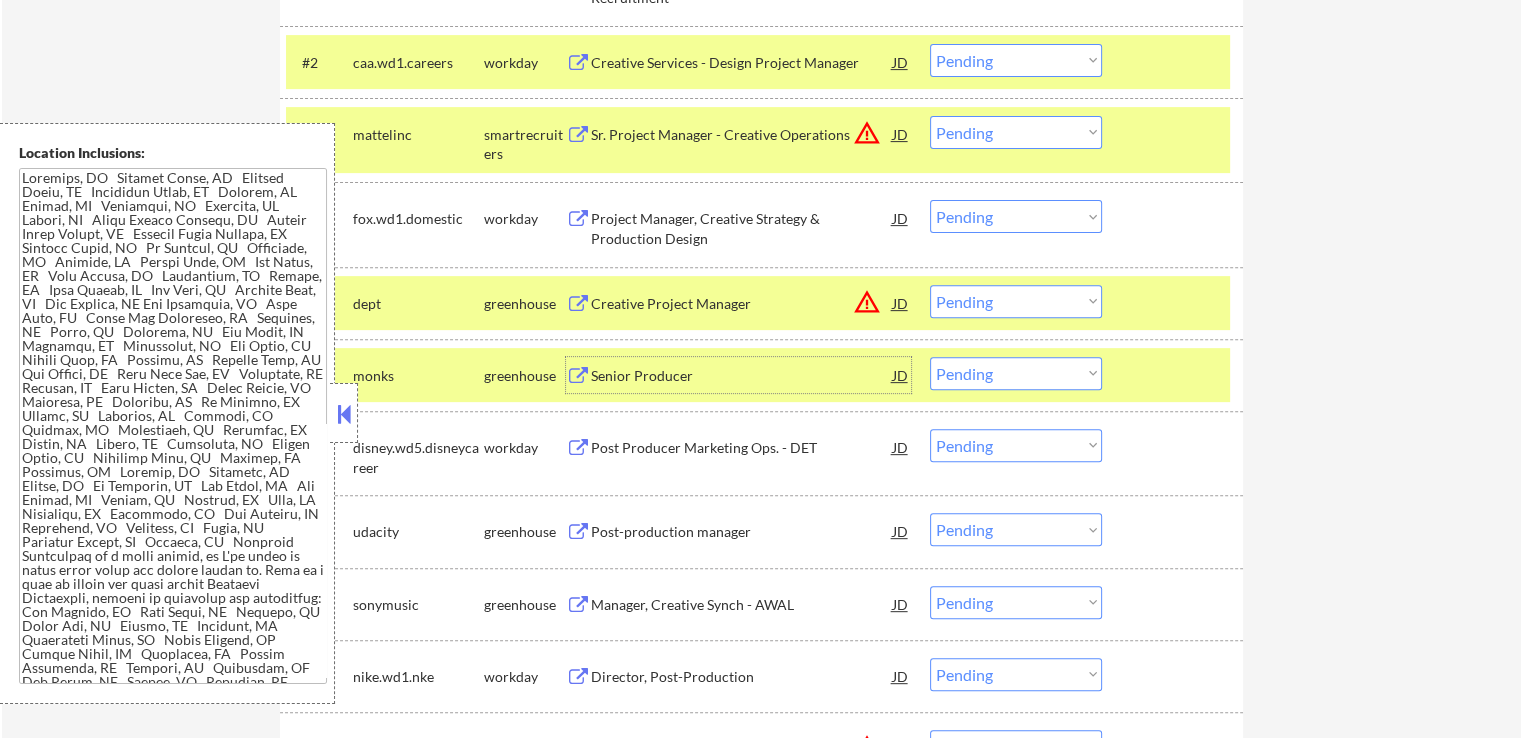 scroll, scrollTop: 800, scrollLeft: 0, axis: vertical 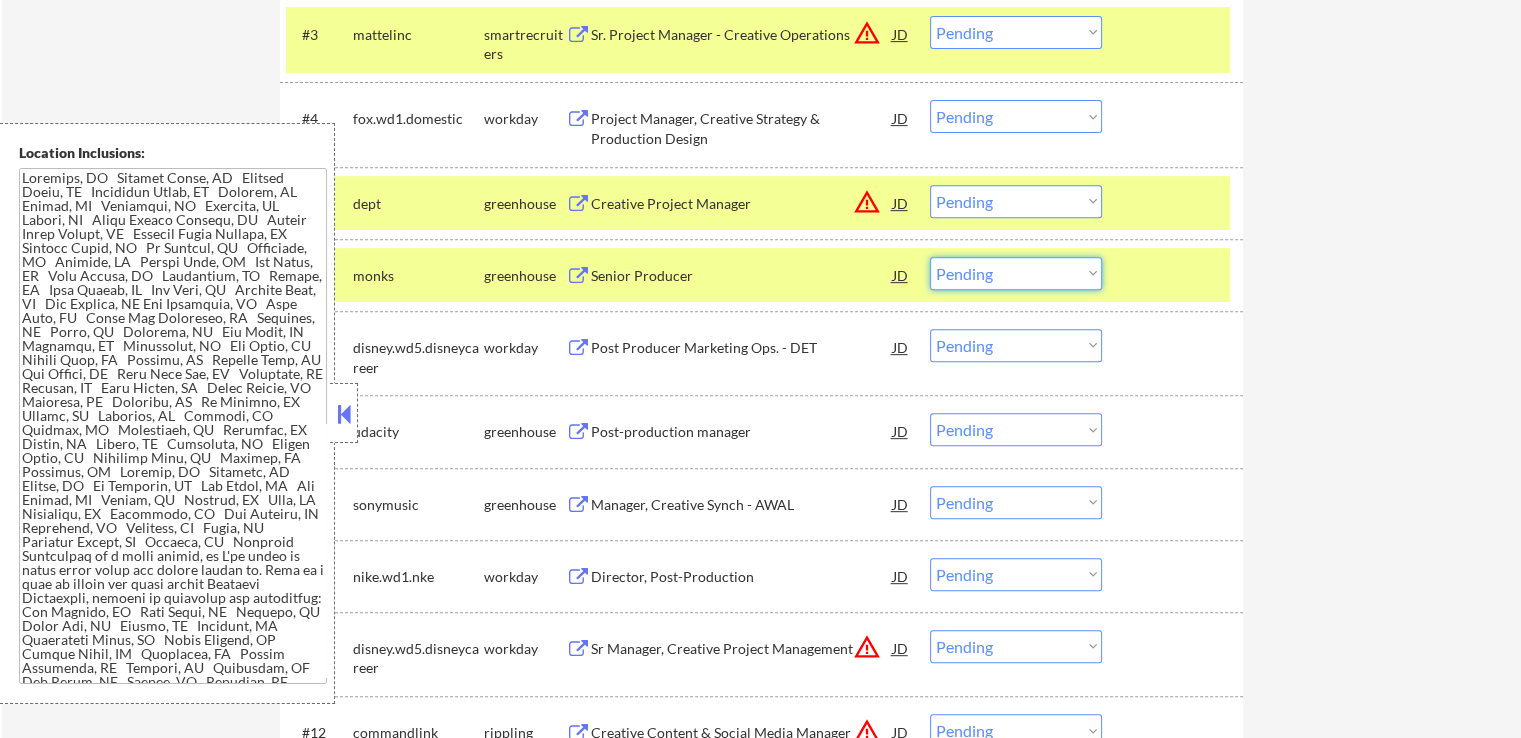 drag, startPoint x: 1008, startPoint y: 268, endPoint x: 1015, endPoint y: 277, distance: 11.401754 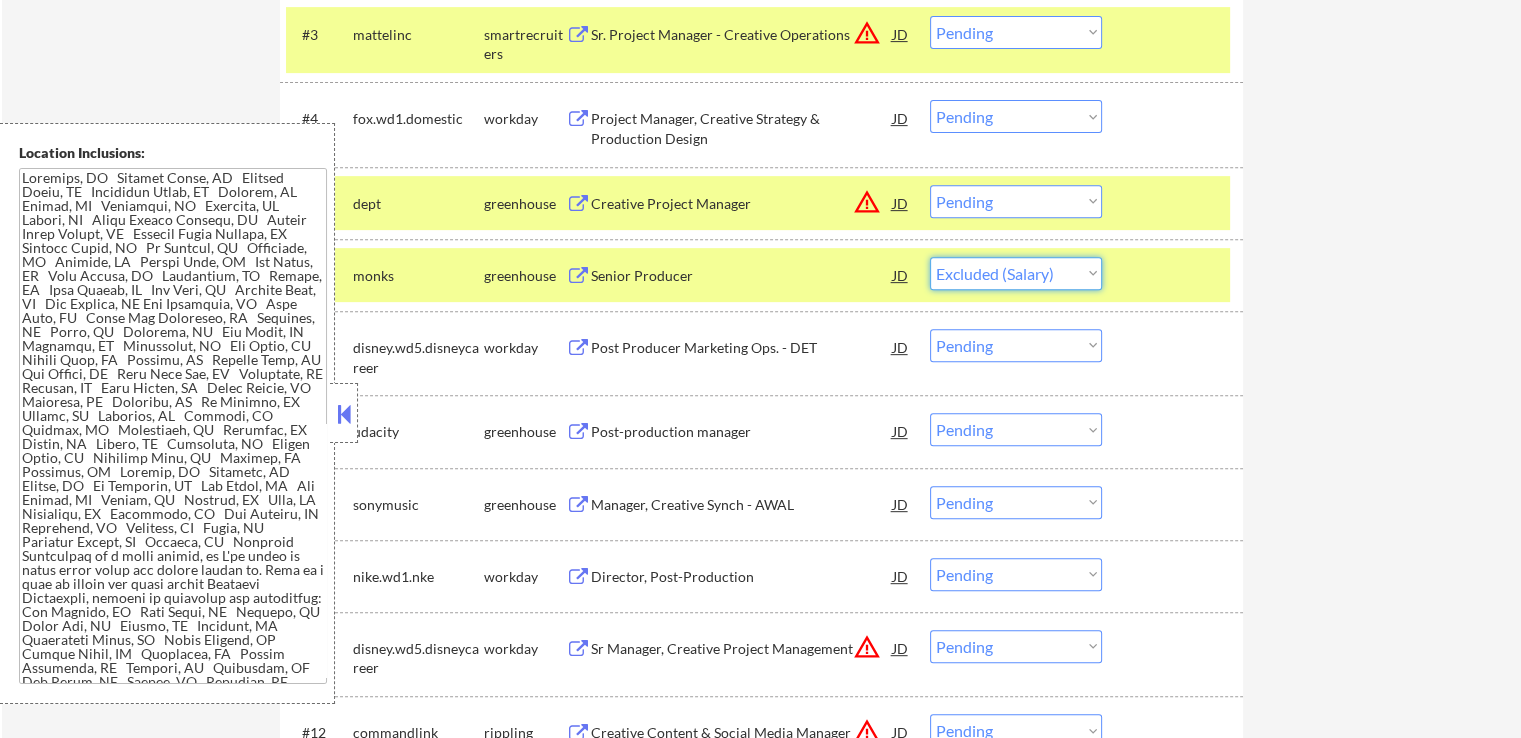click on "Choose an option... Pending Applied Excluded (Questions) Excluded (Expired) Excluded (Location) Excluded (Bad Match) Excluded (Blocklist) Excluded (Salary) Excluded (Other)" at bounding box center (1016, 273) 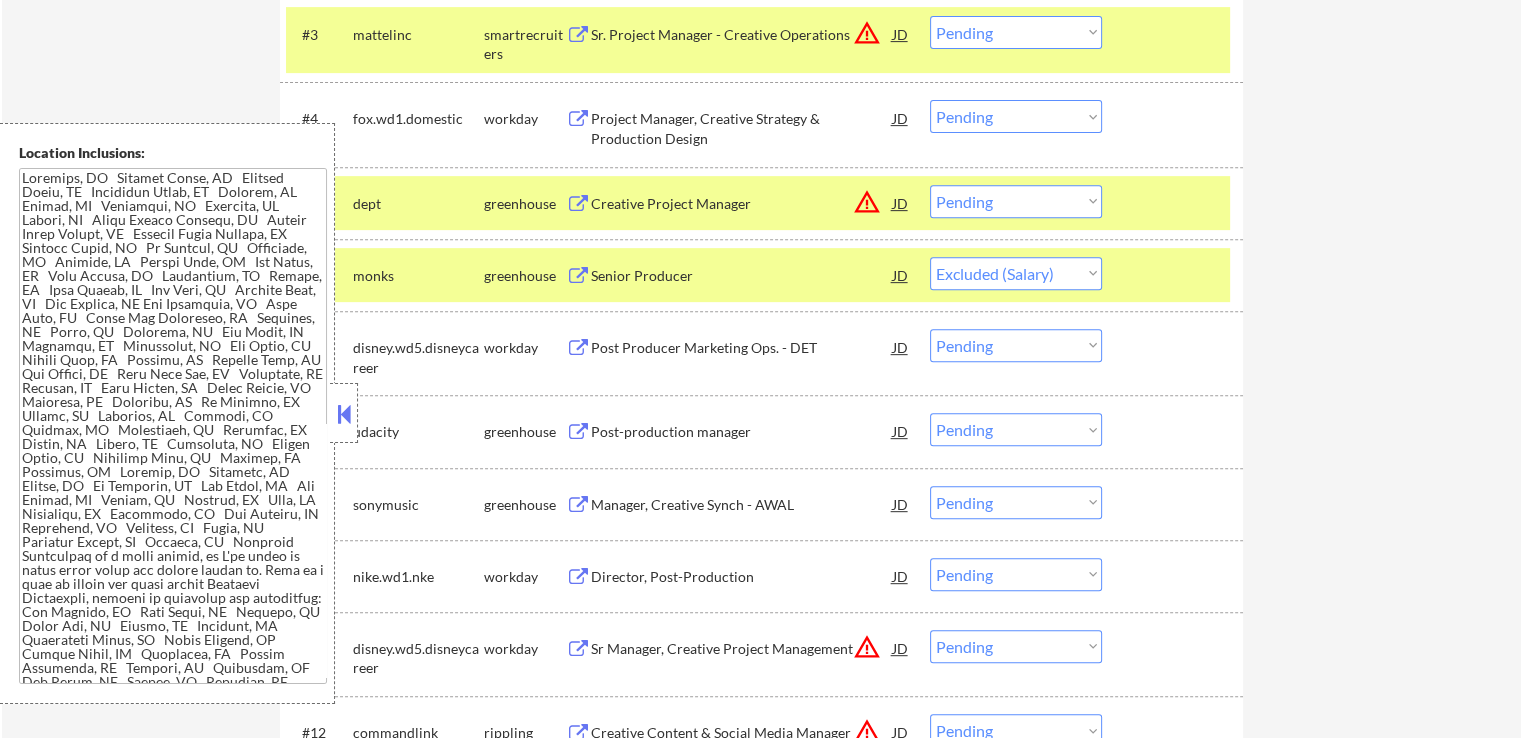 select on ""pending"" 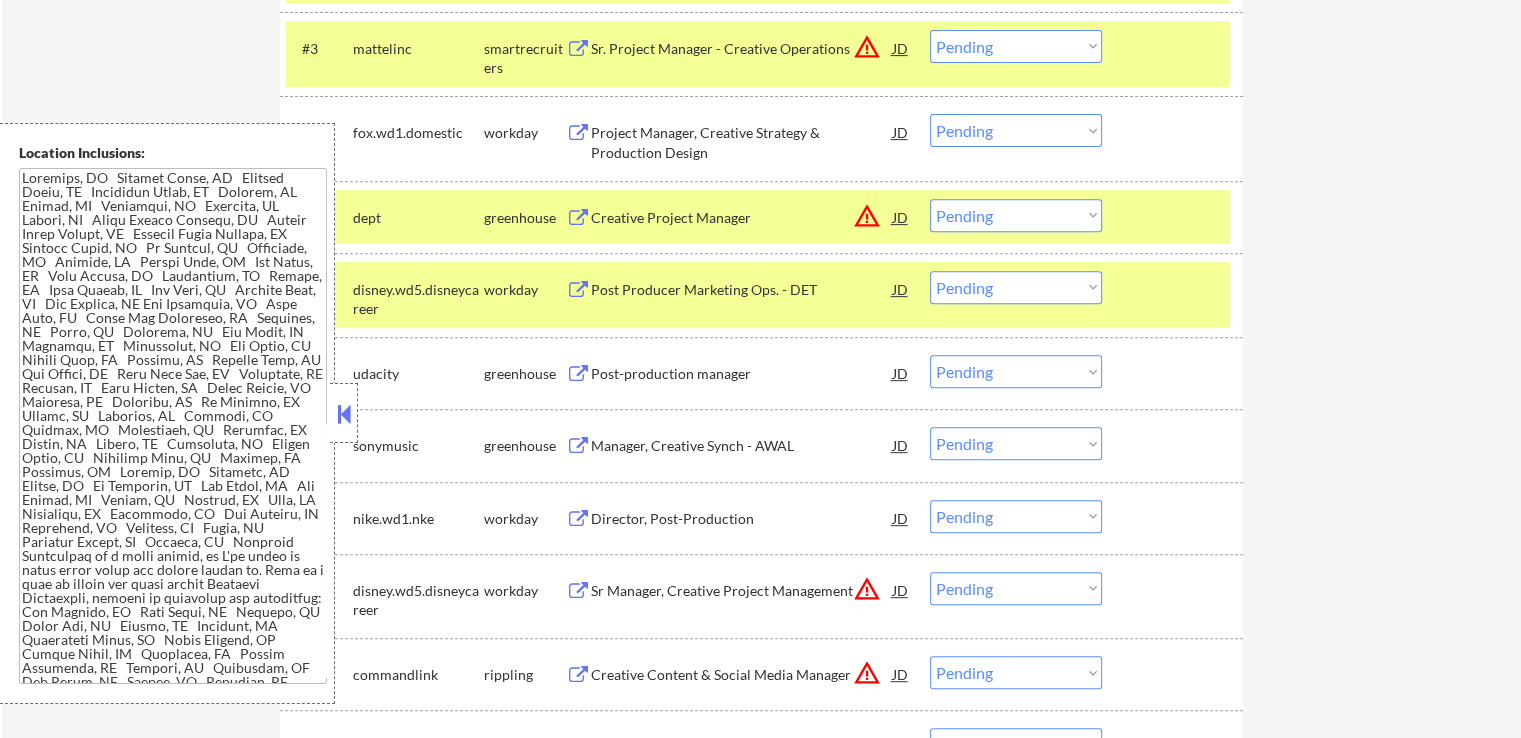 scroll, scrollTop: 700, scrollLeft: 0, axis: vertical 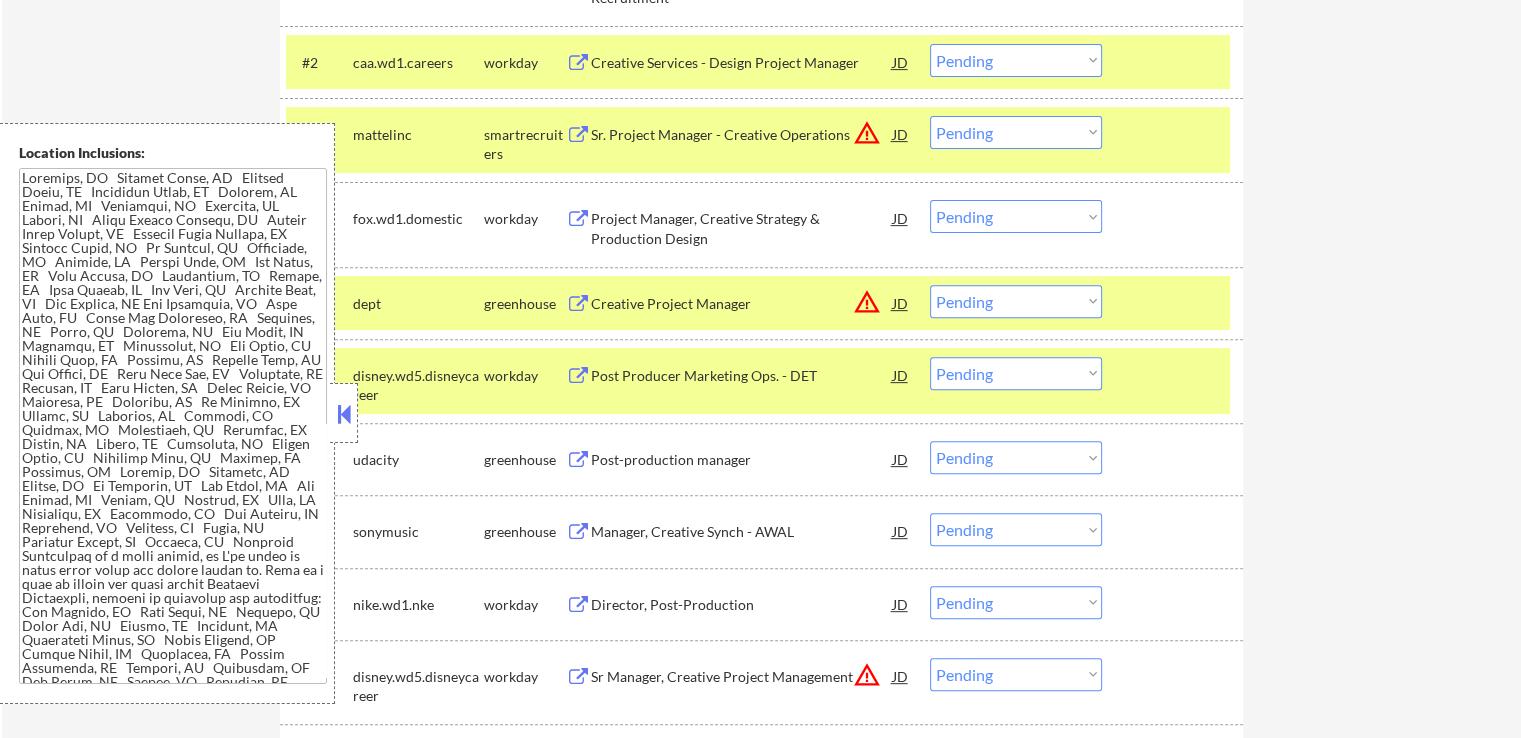 click on "Choose an option... Pending Applied Excluded (Questions) Excluded (Expired) Excluded (Location) Excluded (Bad Match) Excluded (Blocklist) Excluded (Salary) Excluded (Other)" at bounding box center [1016, 132] 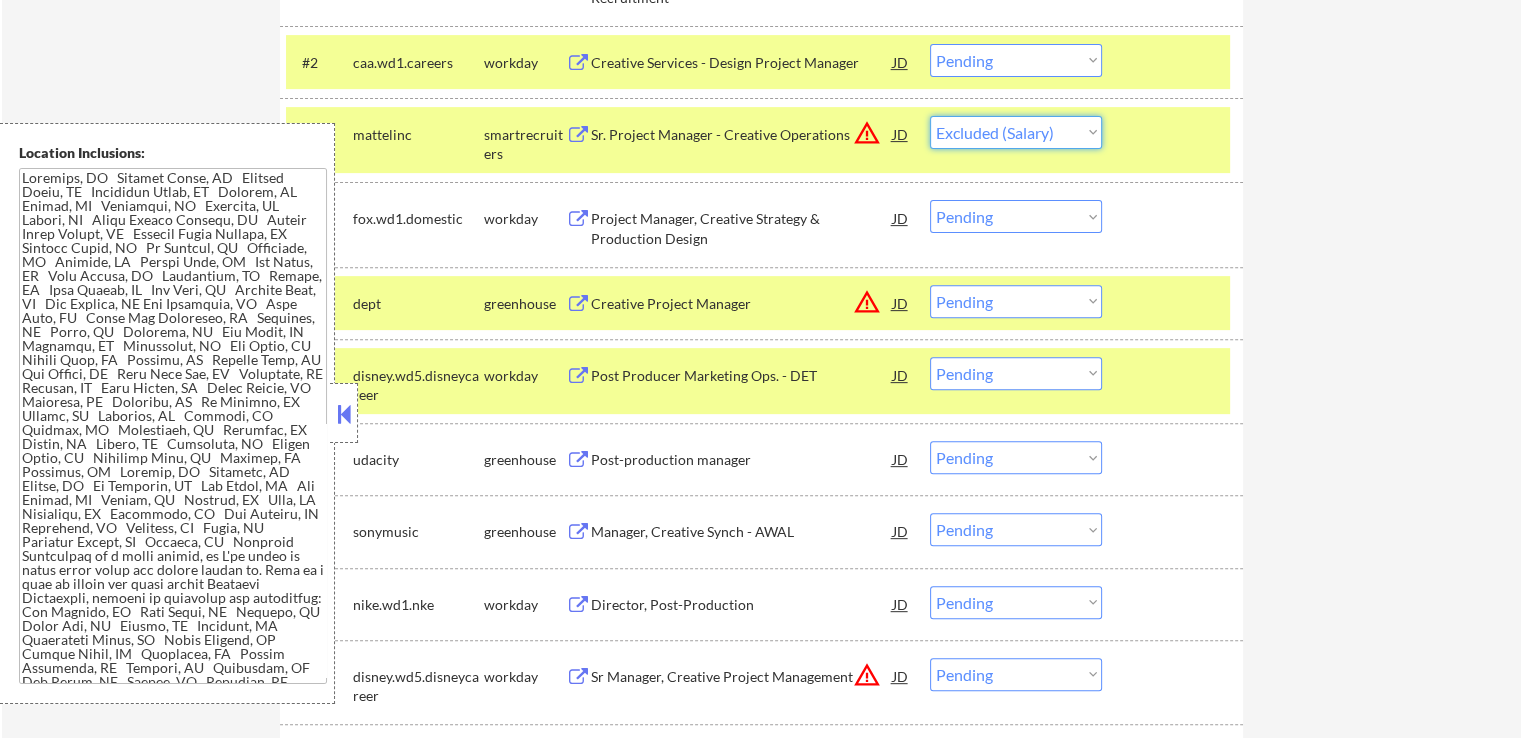 click on "Choose an option... Pending Applied Excluded (Questions) Excluded (Expired) Excluded (Location) Excluded (Bad Match) Excluded (Blocklist) Excluded (Salary) Excluded (Other)" at bounding box center (1016, 132) 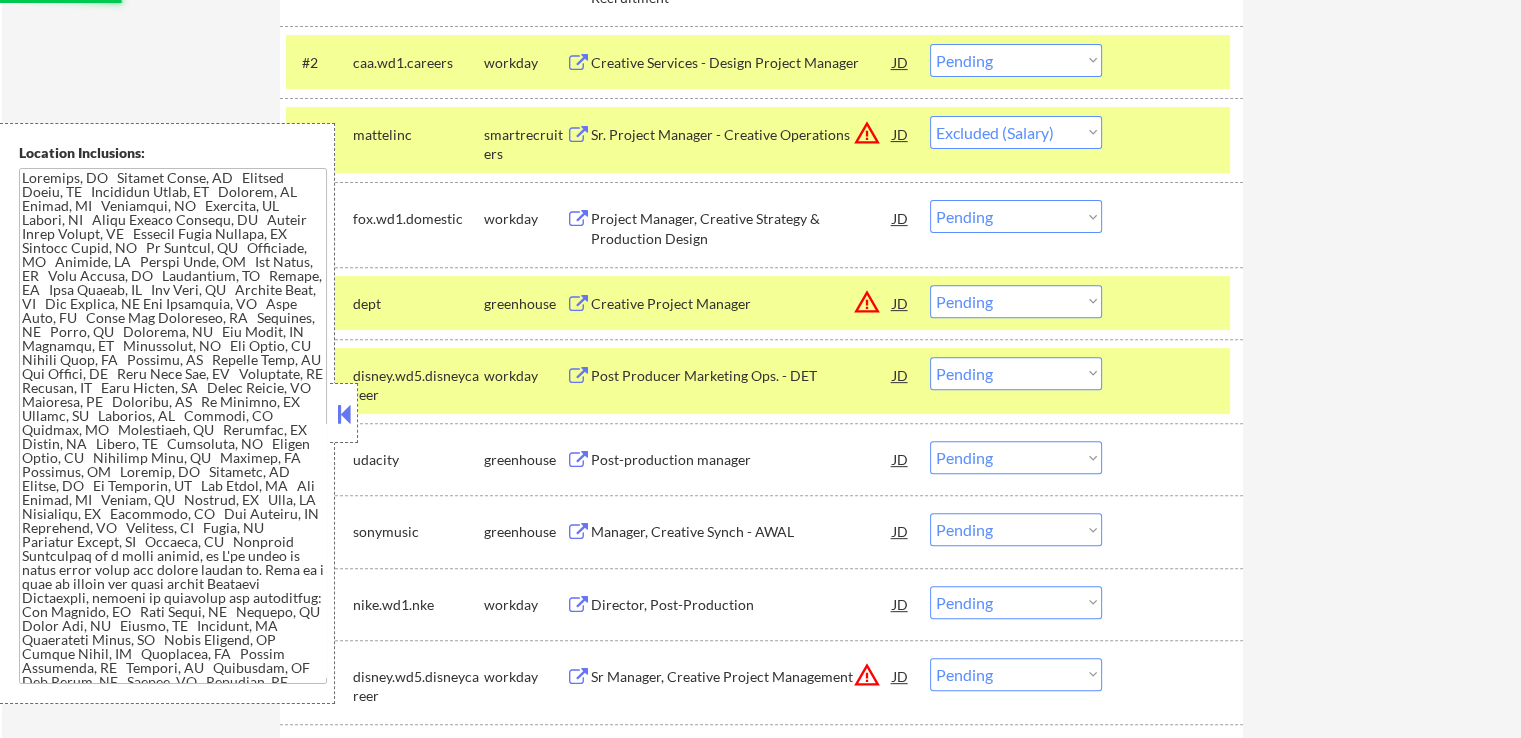 select on ""pending"" 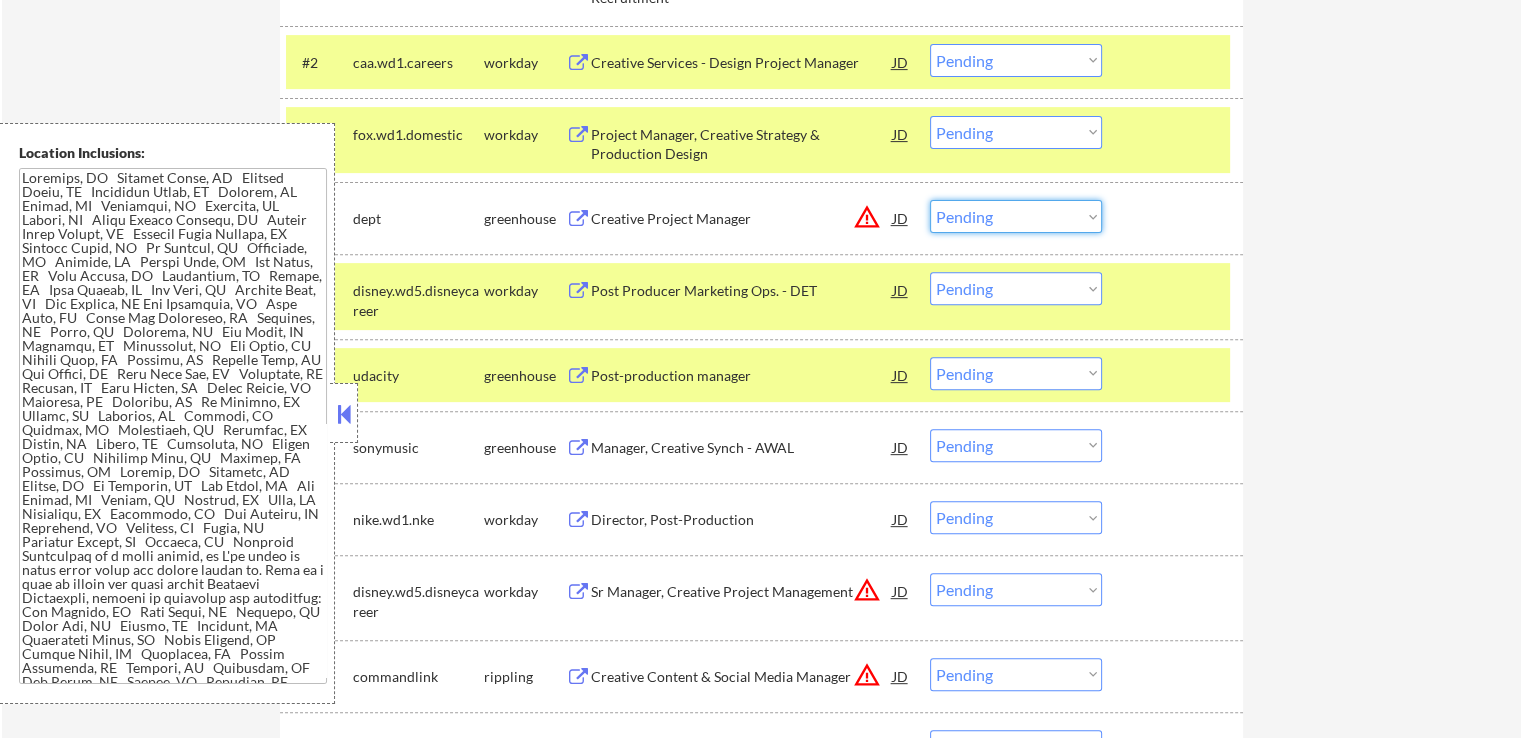 drag, startPoint x: 993, startPoint y: 215, endPoint x: 1004, endPoint y: 228, distance: 17.029387 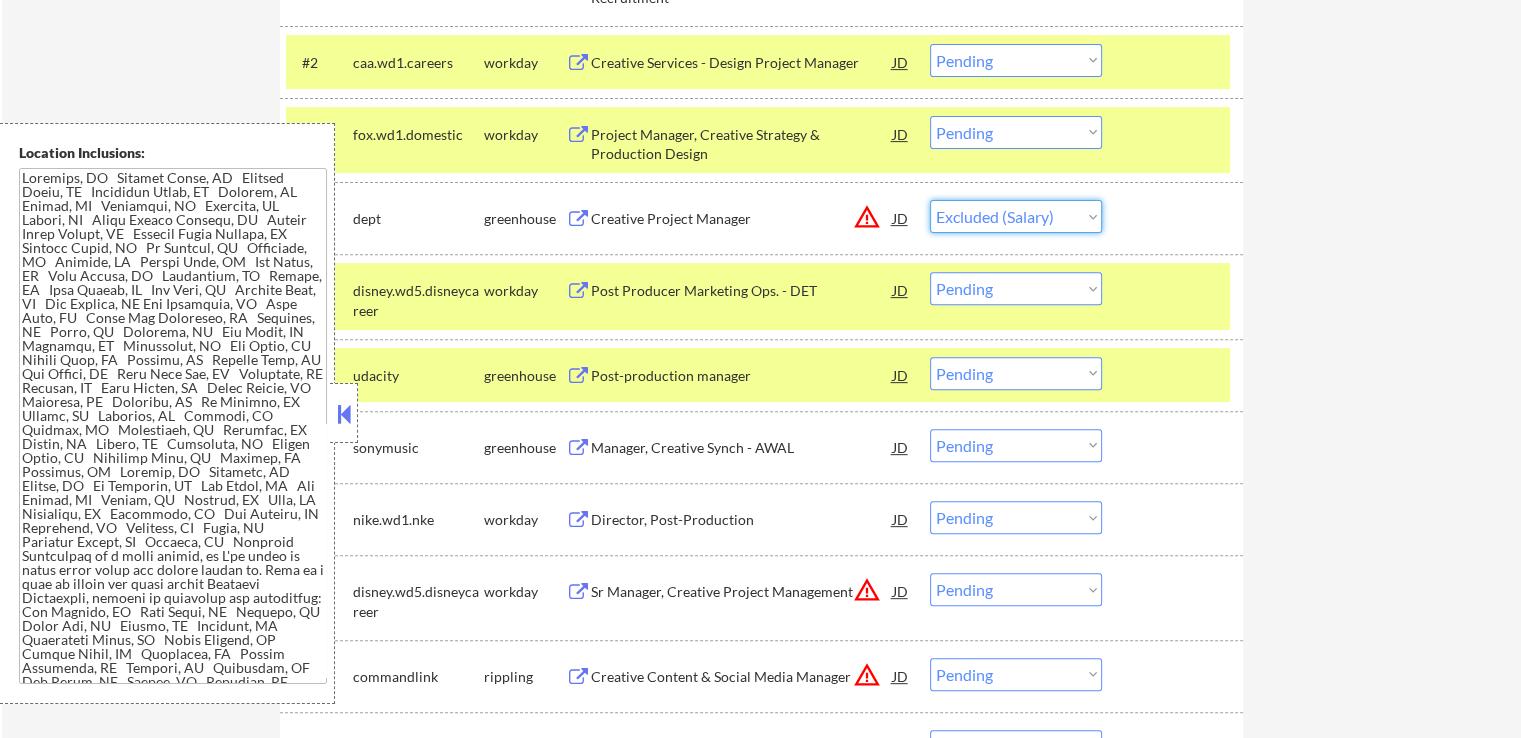 click on "Choose an option... Pending Applied Excluded (Questions) Excluded (Expired) Excluded (Location) Excluded (Bad Match) Excluded (Blocklist) Excluded (Salary) Excluded (Other)" at bounding box center (1016, 216) 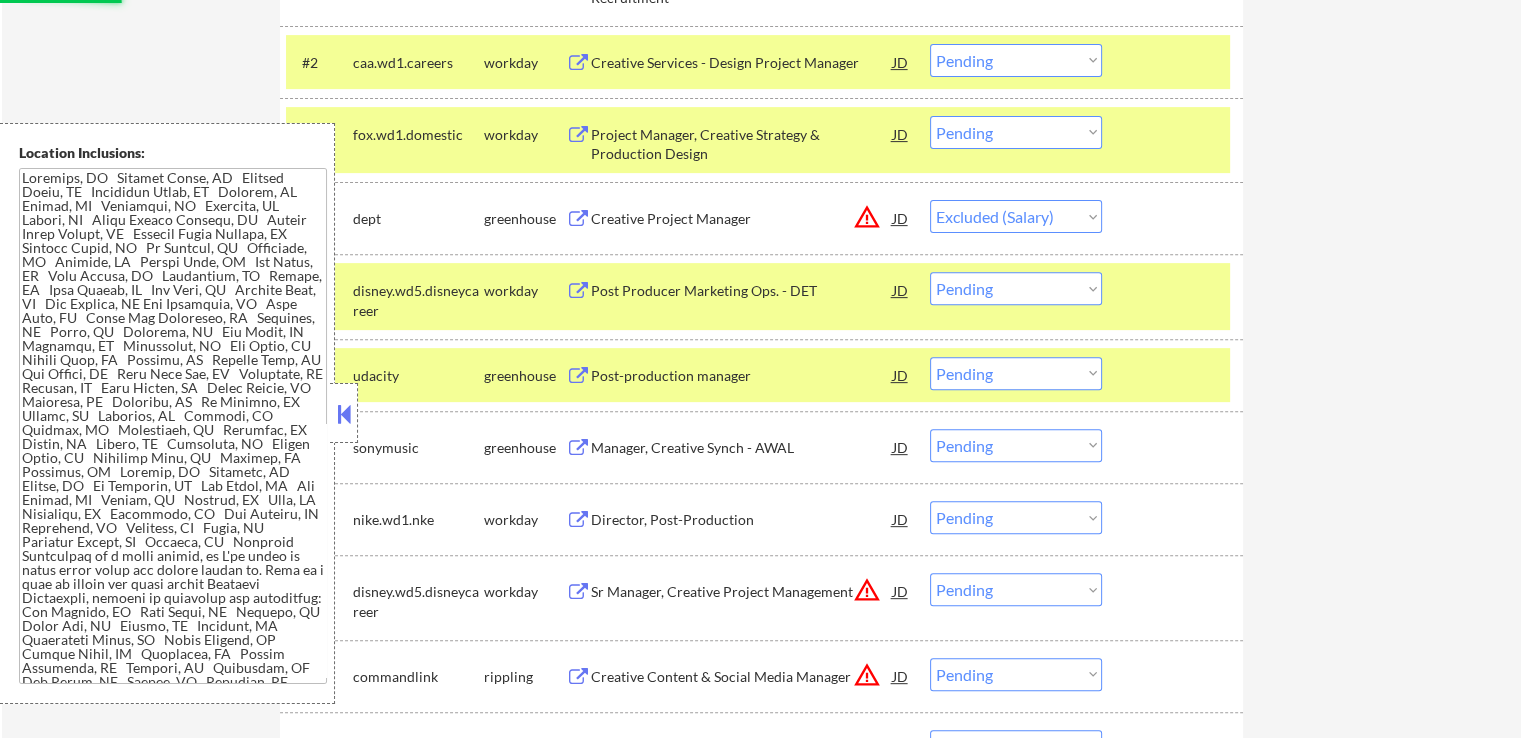 click on "Post-production manager" at bounding box center [742, 376] 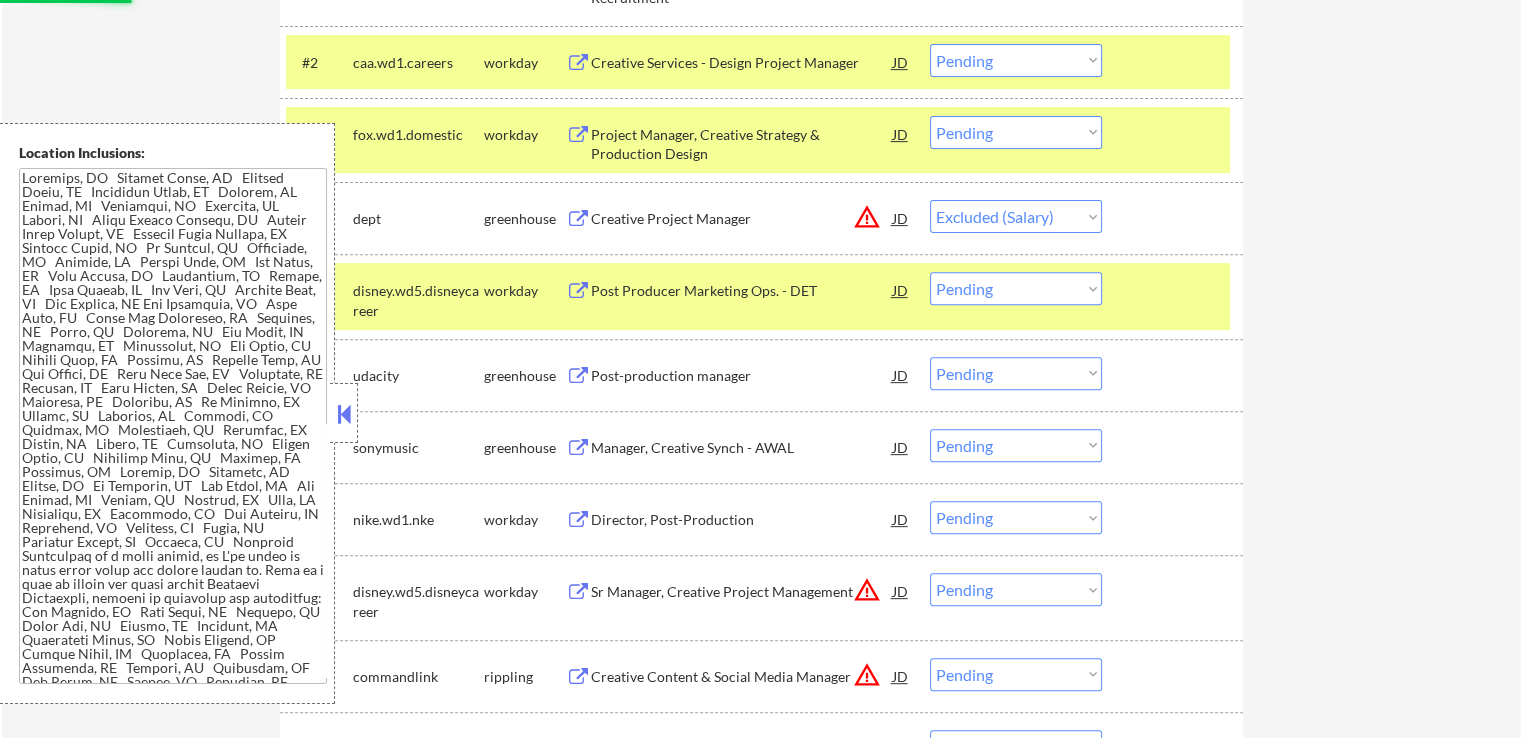 select on ""pending"" 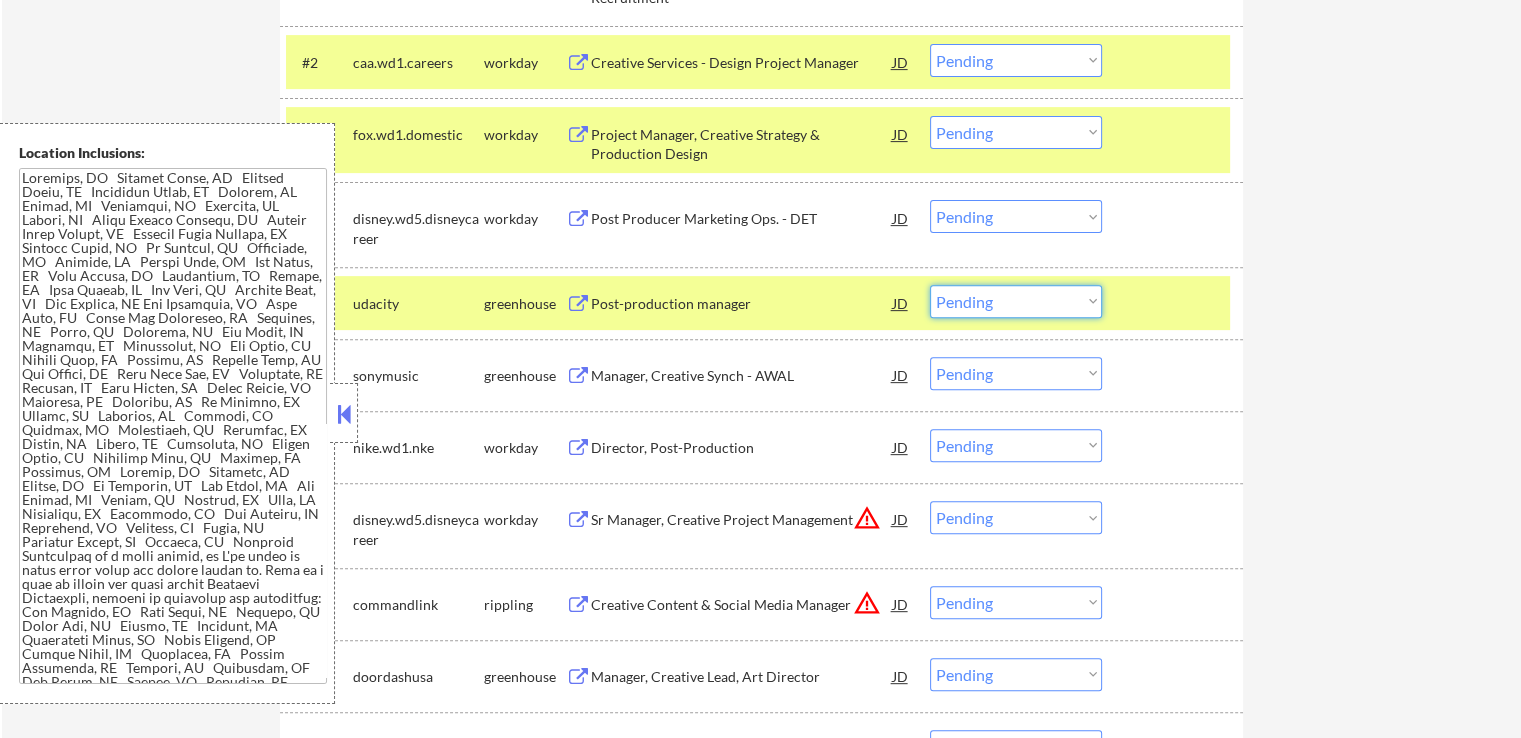 click on "Choose an option... Pending Applied Excluded (Questions) Excluded (Expired) Excluded (Location) Excluded (Bad Match) Excluded (Blocklist) Excluded (Salary) Excluded (Other)" at bounding box center (1016, 301) 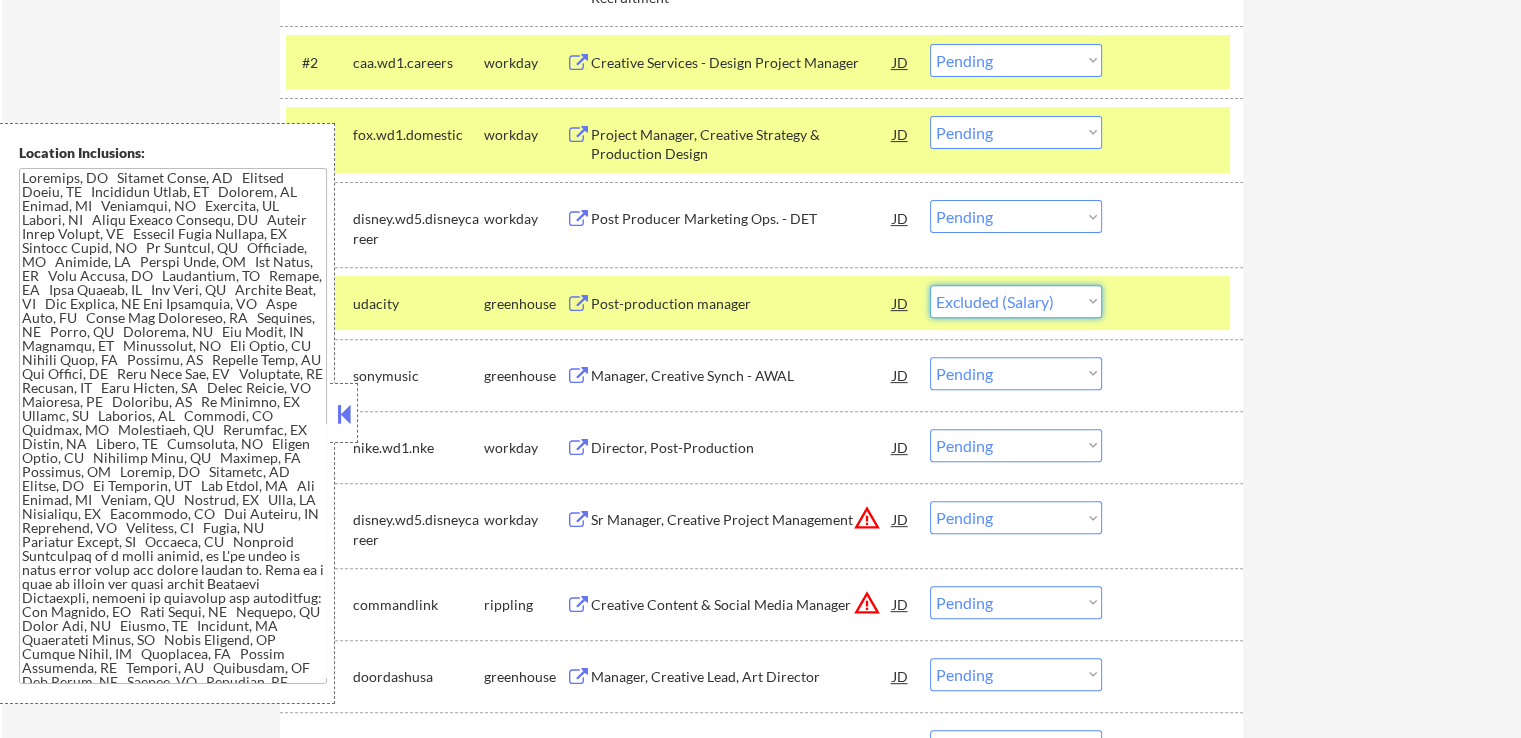 click on "Choose an option... Pending Applied Excluded (Questions) Excluded (Expired) Excluded (Location) Excluded (Bad Match) Excluded (Blocklist) Excluded (Salary) Excluded (Other)" at bounding box center [1016, 301] 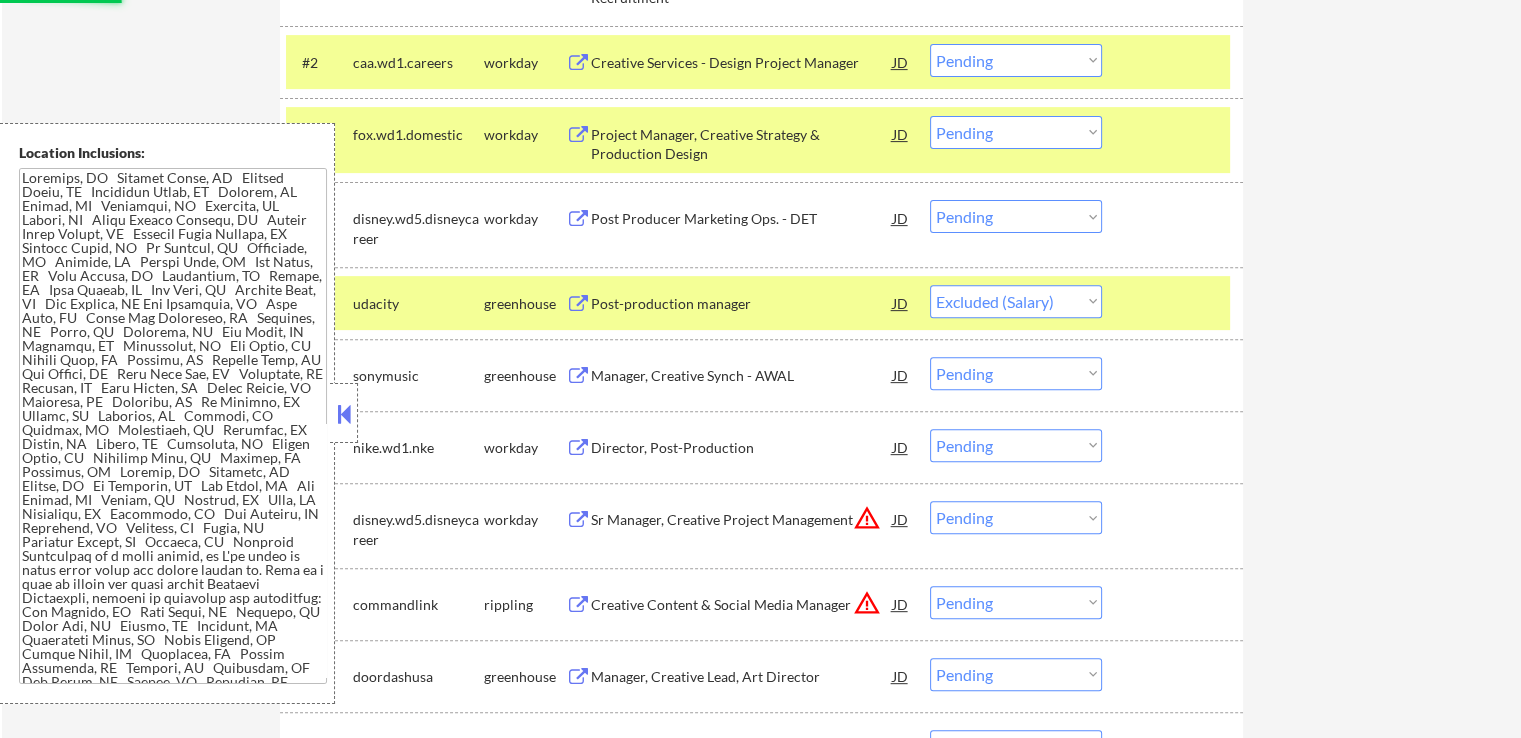 click on "Manager, Creative Synch - AWAL" at bounding box center (742, 376) 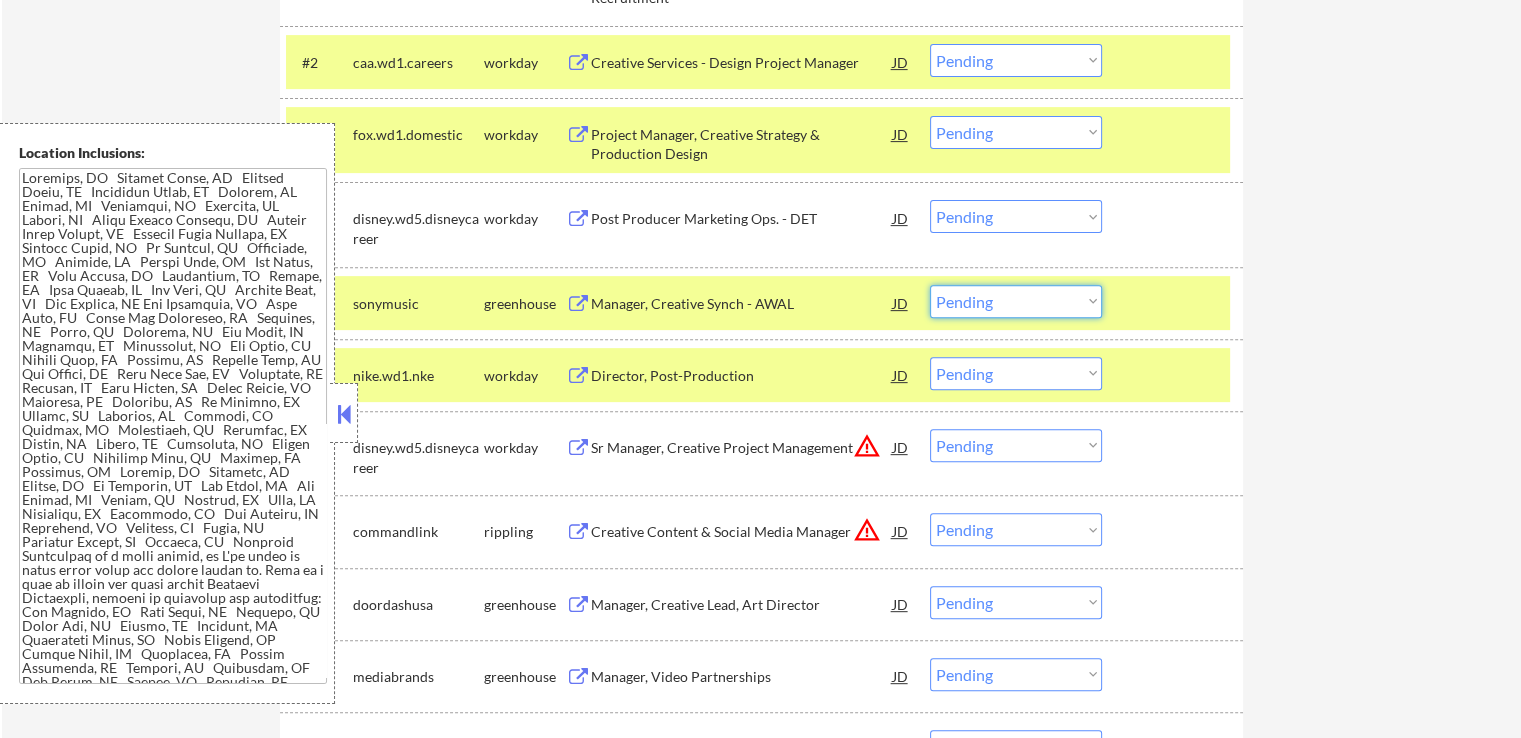 click on "Choose an option... Pending Applied Excluded (Questions) Excluded (Expired) Excluded (Location) Excluded (Bad Match) Excluded (Blocklist) Excluded (Salary) Excluded (Other)" at bounding box center [1016, 301] 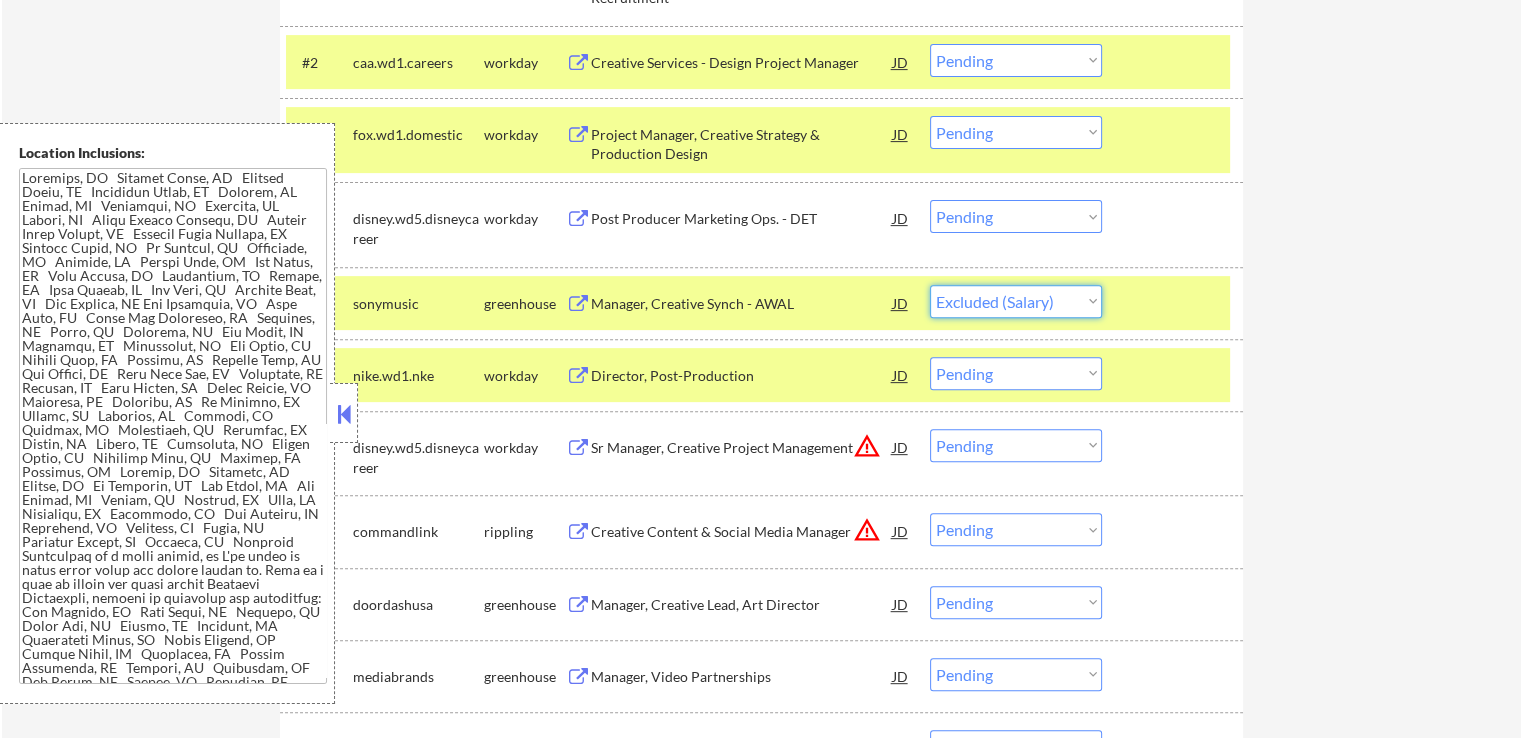click on "Choose an option... Pending Applied Excluded (Questions) Excluded (Expired) Excluded (Location) Excluded (Bad Match) Excluded (Blocklist) Excluded (Salary) Excluded (Other)" at bounding box center [1016, 301] 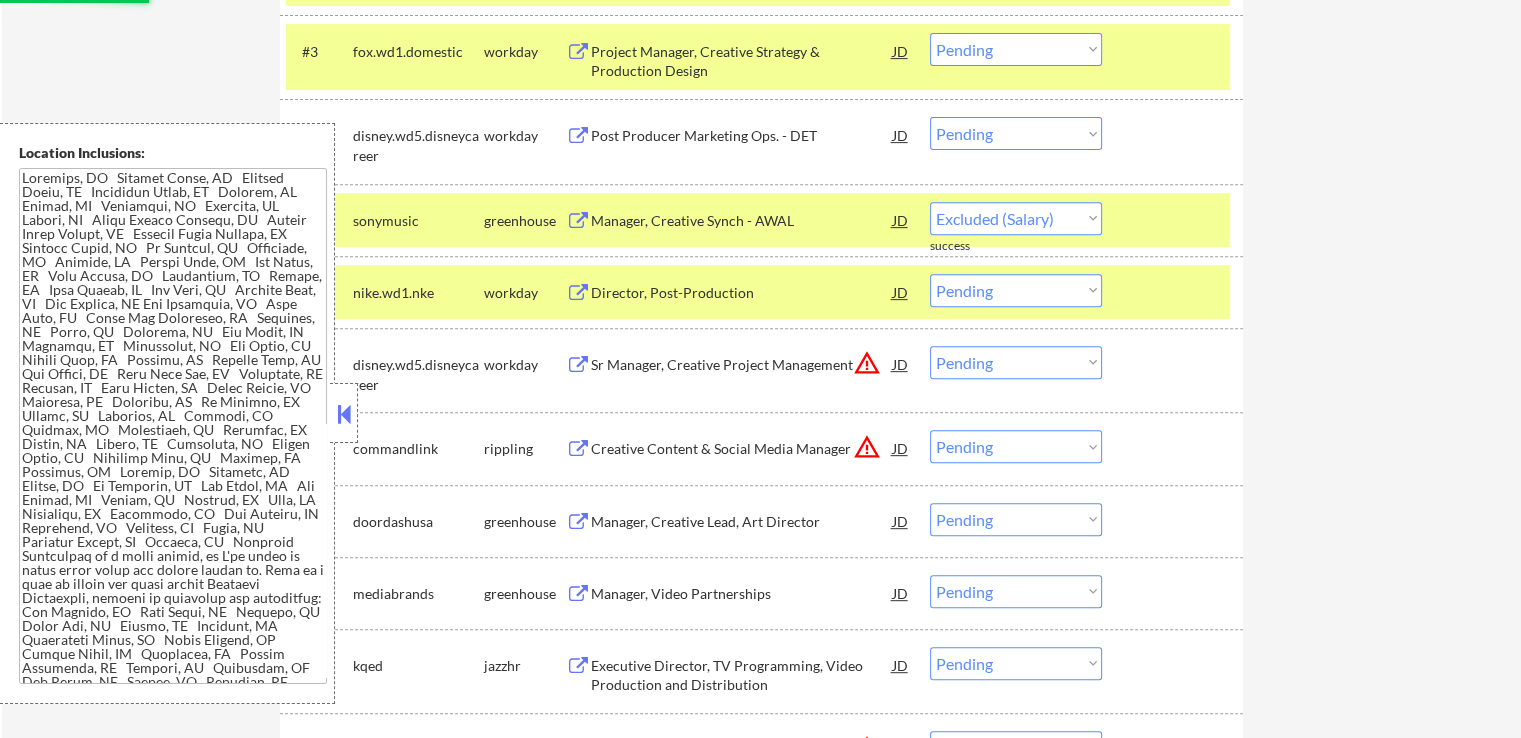 scroll, scrollTop: 1000, scrollLeft: 0, axis: vertical 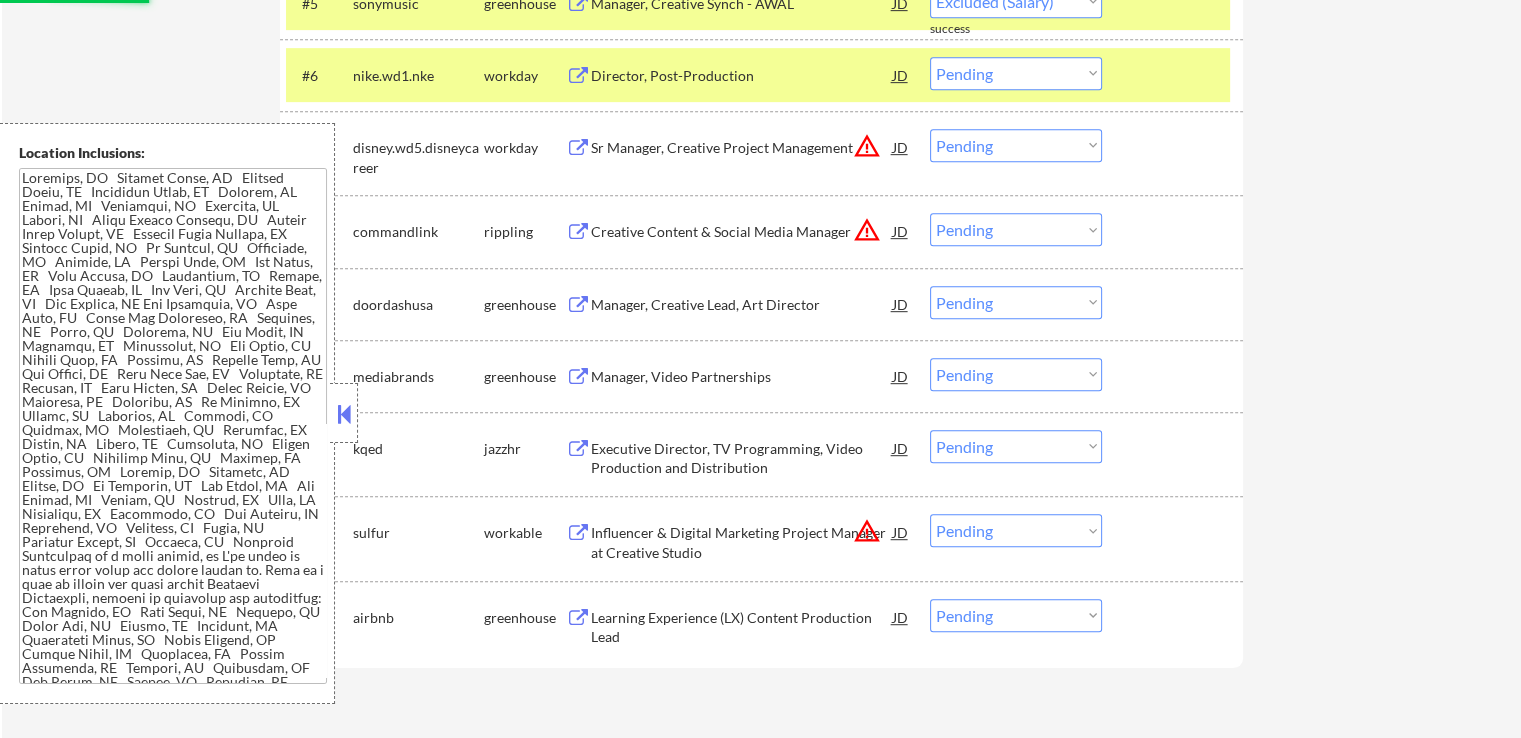 select on ""pending"" 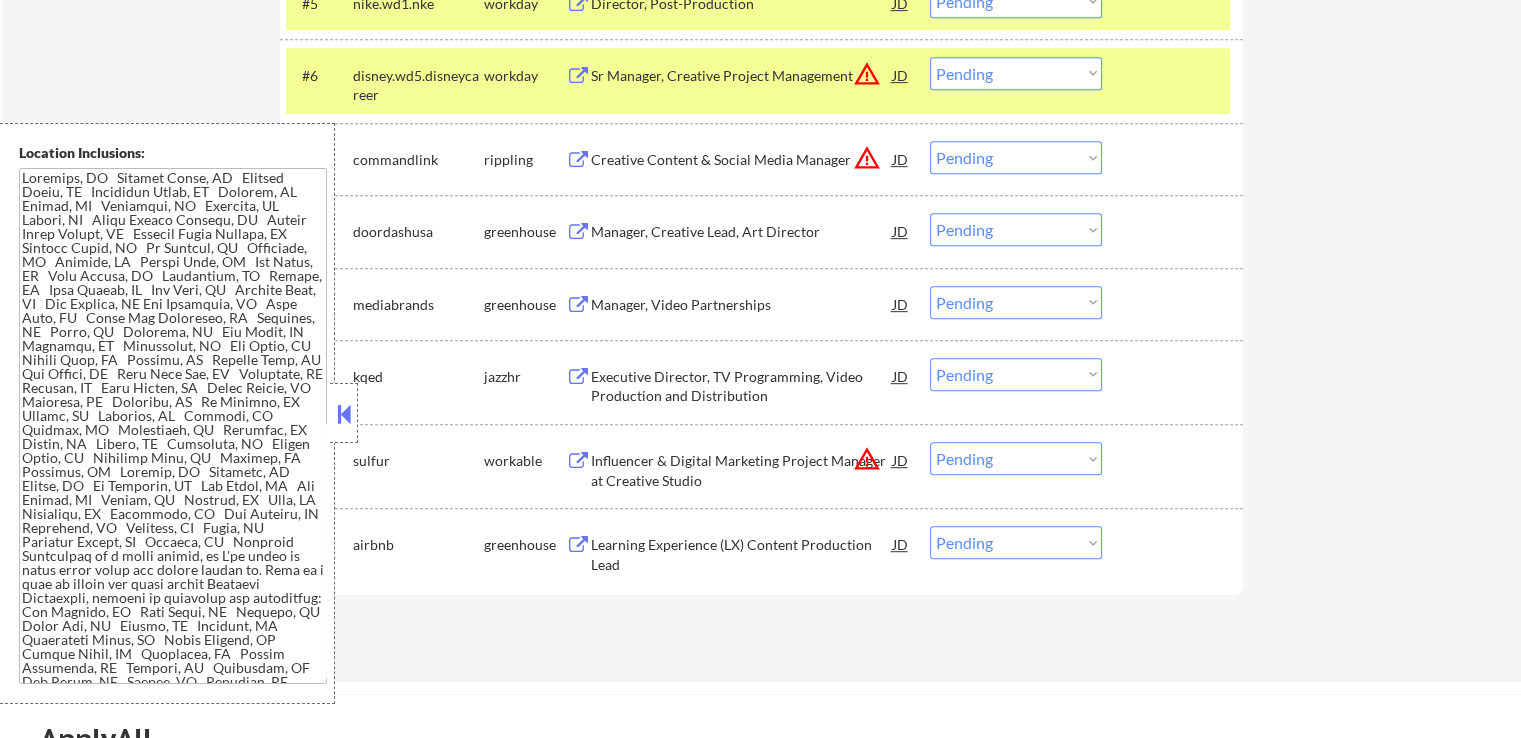 scroll, scrollTop: 900, scrollLeft: 0, axis: vertical 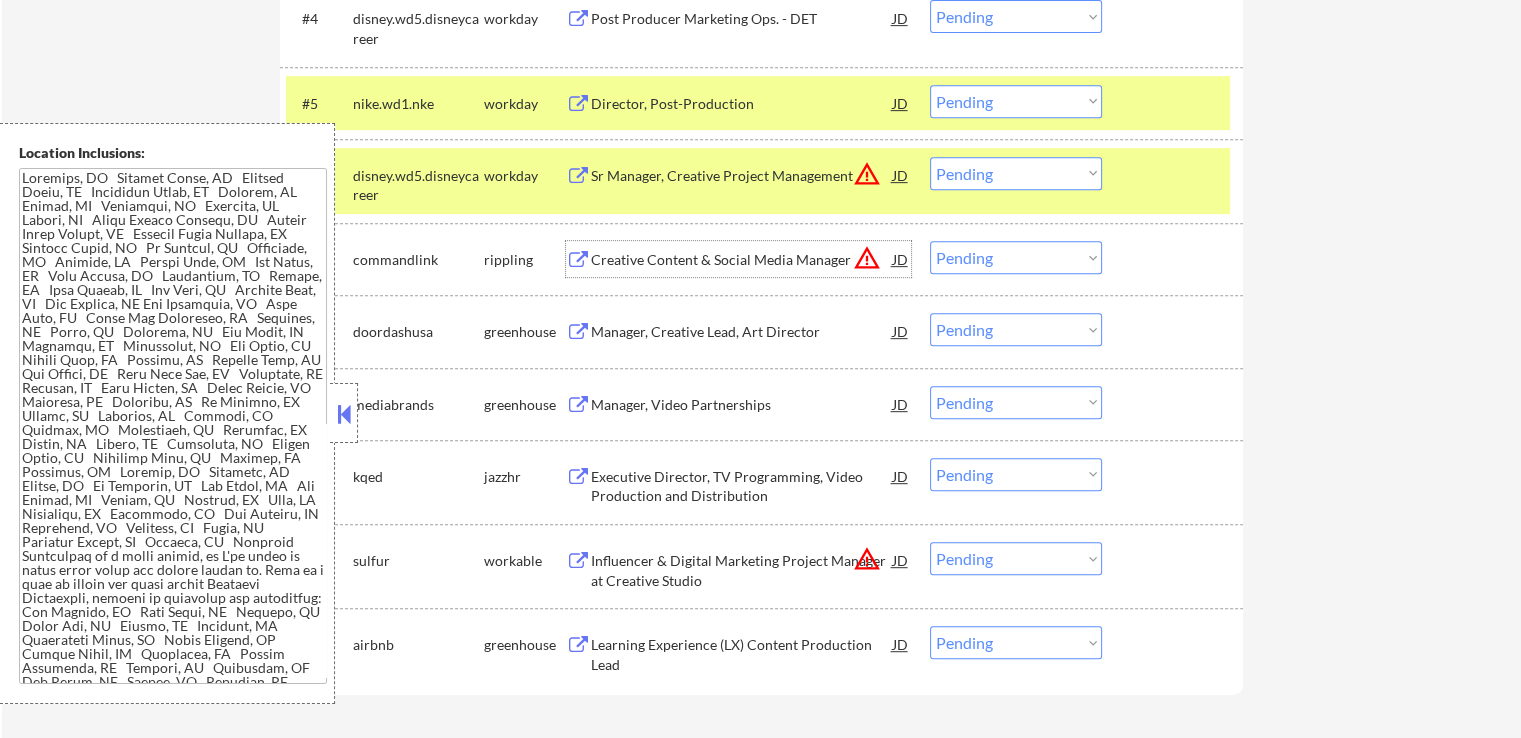 click on "Creative Content & Social Media Manager" at bounding box center [742, 260] 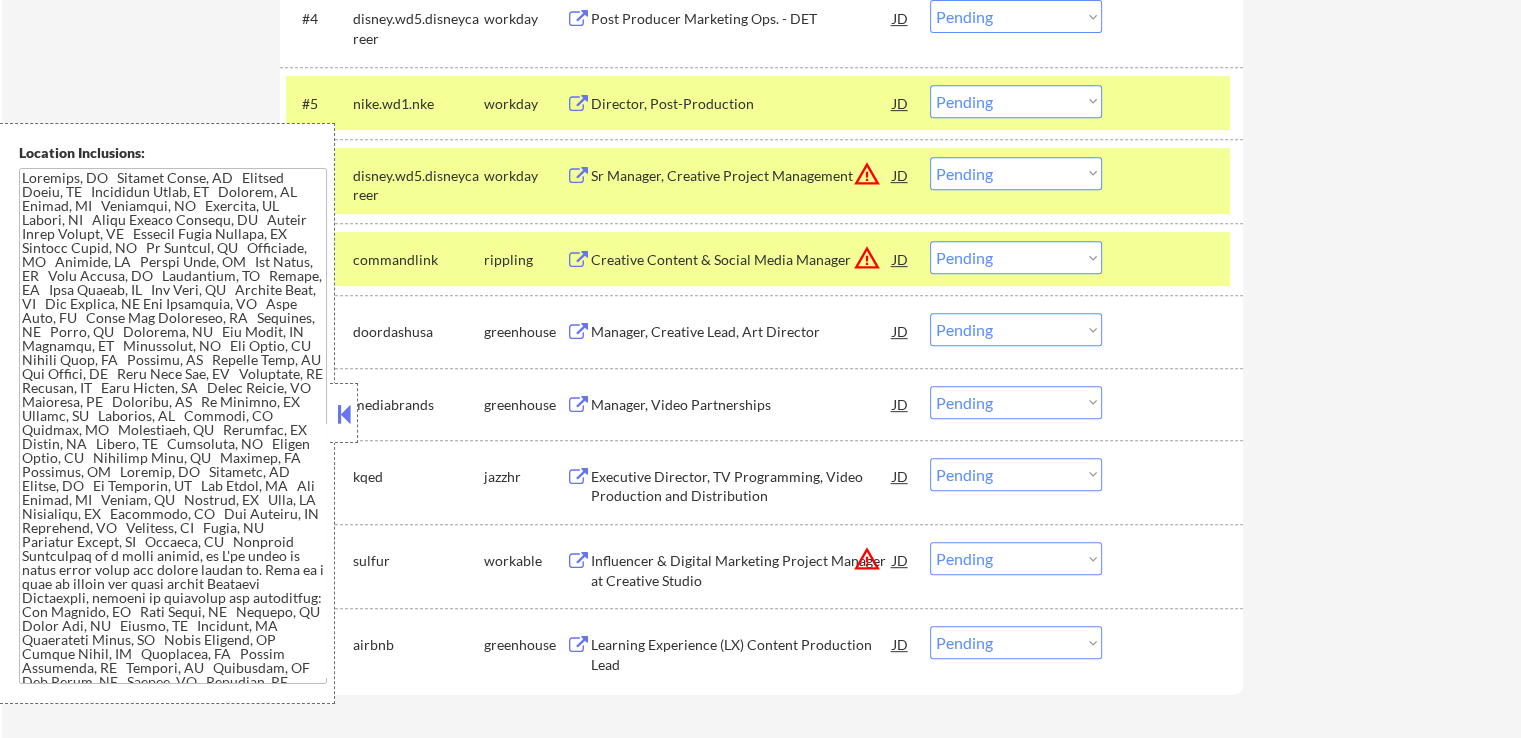 click on "Manager, Creative Lead, Art Director" at bounding box center (742, 332) 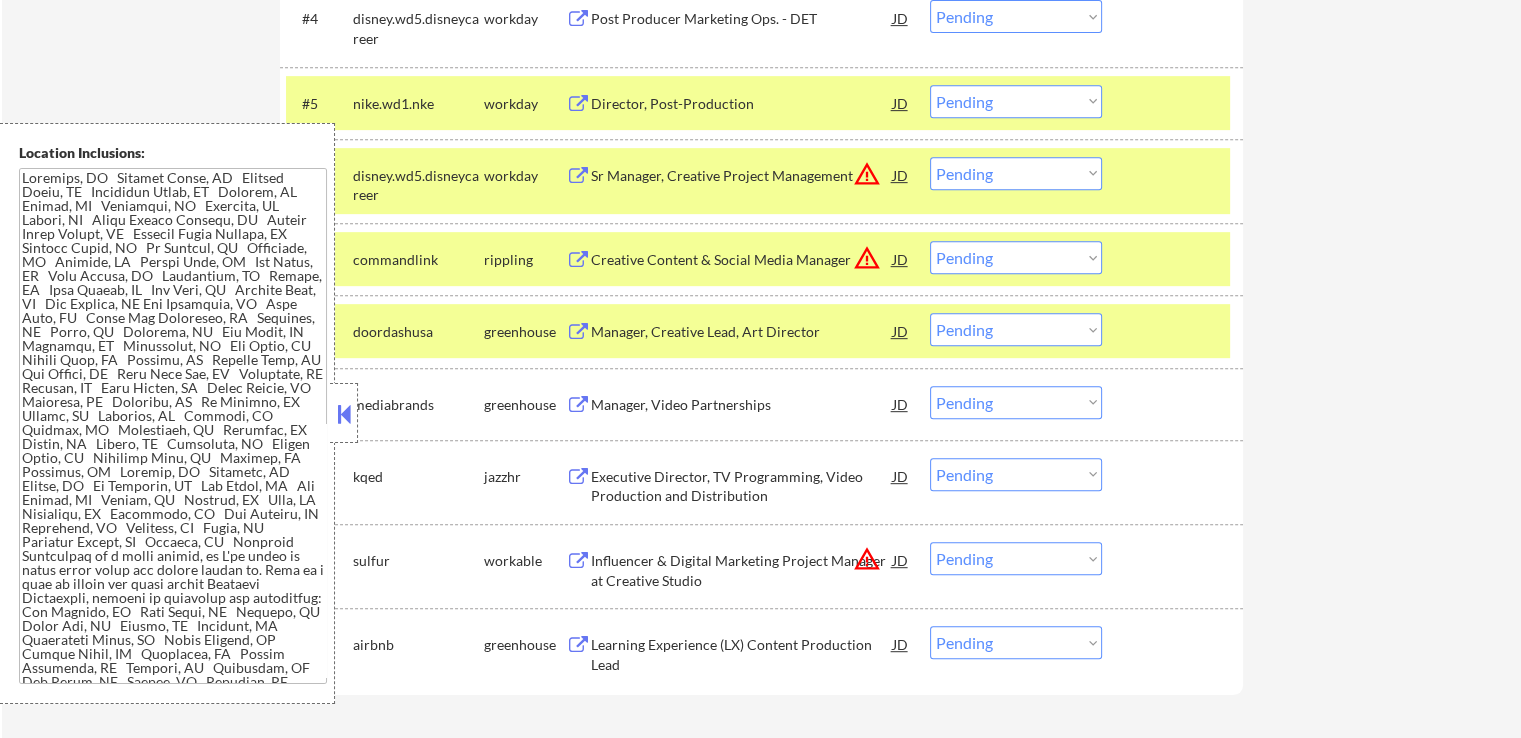 click on "Manager, Video Partnerships" at bounding box center (742, 404) 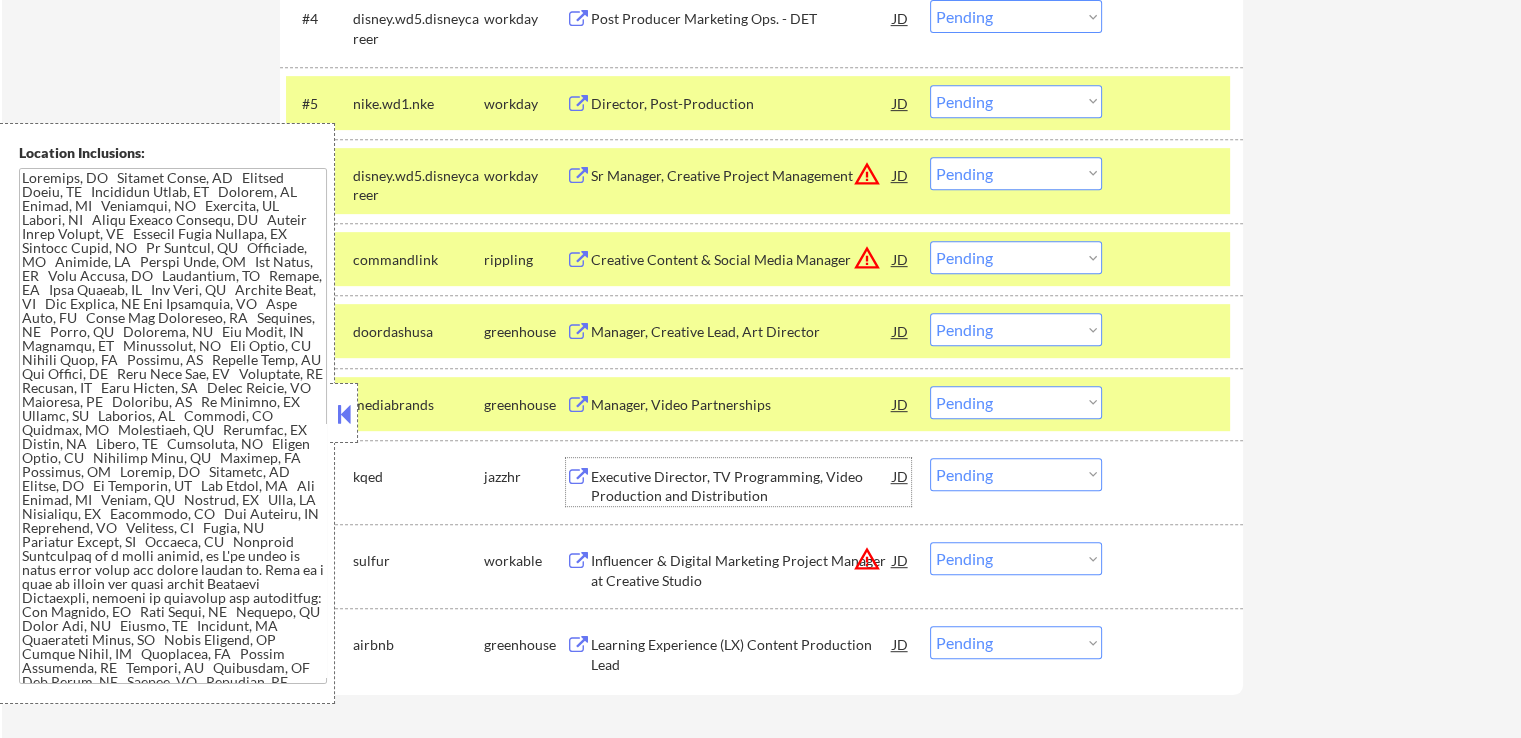 click on "Executive Director, TV Programming, Video Production and Distribution" at bounding box center [742, 486] 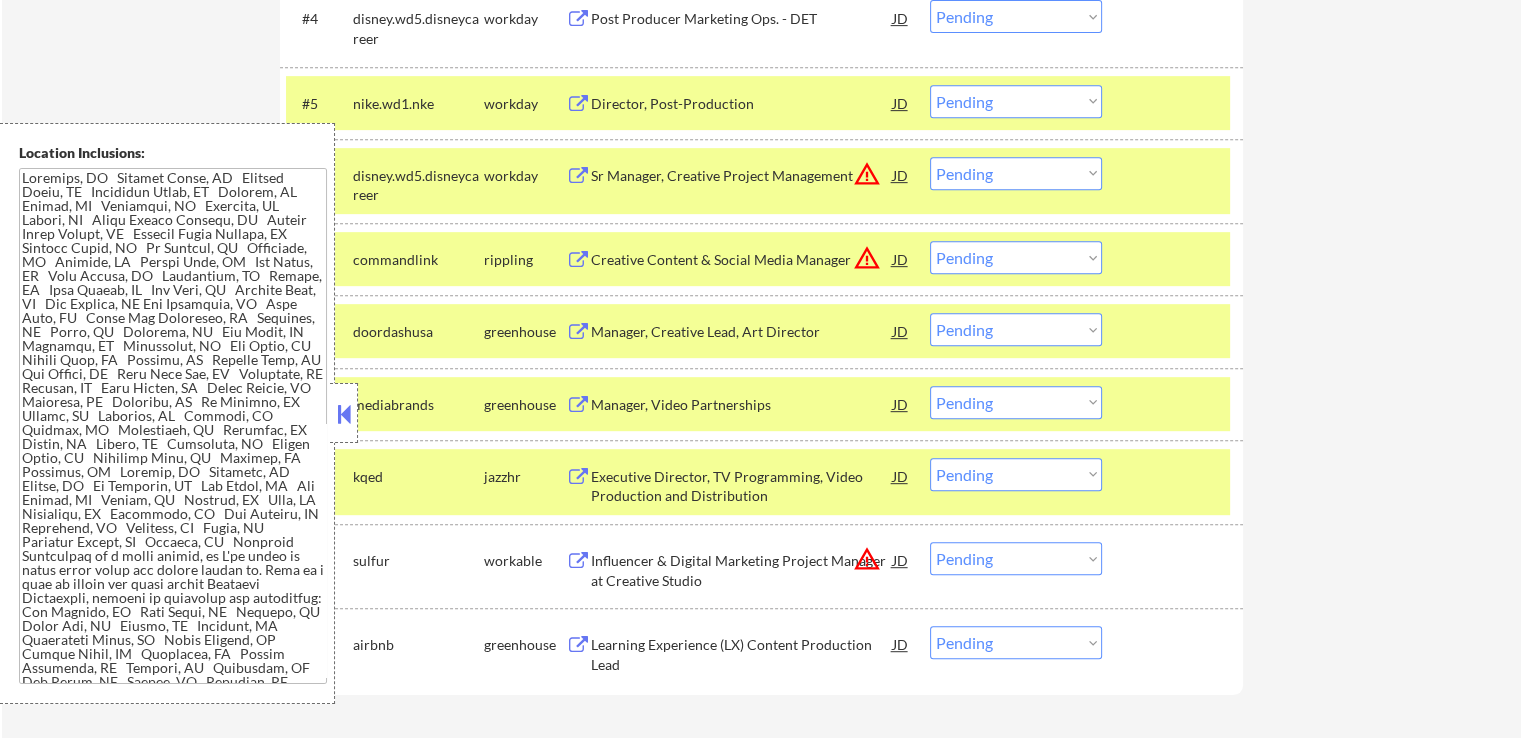 click on "Influencer & Digital Marketing Project Manager at Creative Studio" at bounding box center [742, 570] 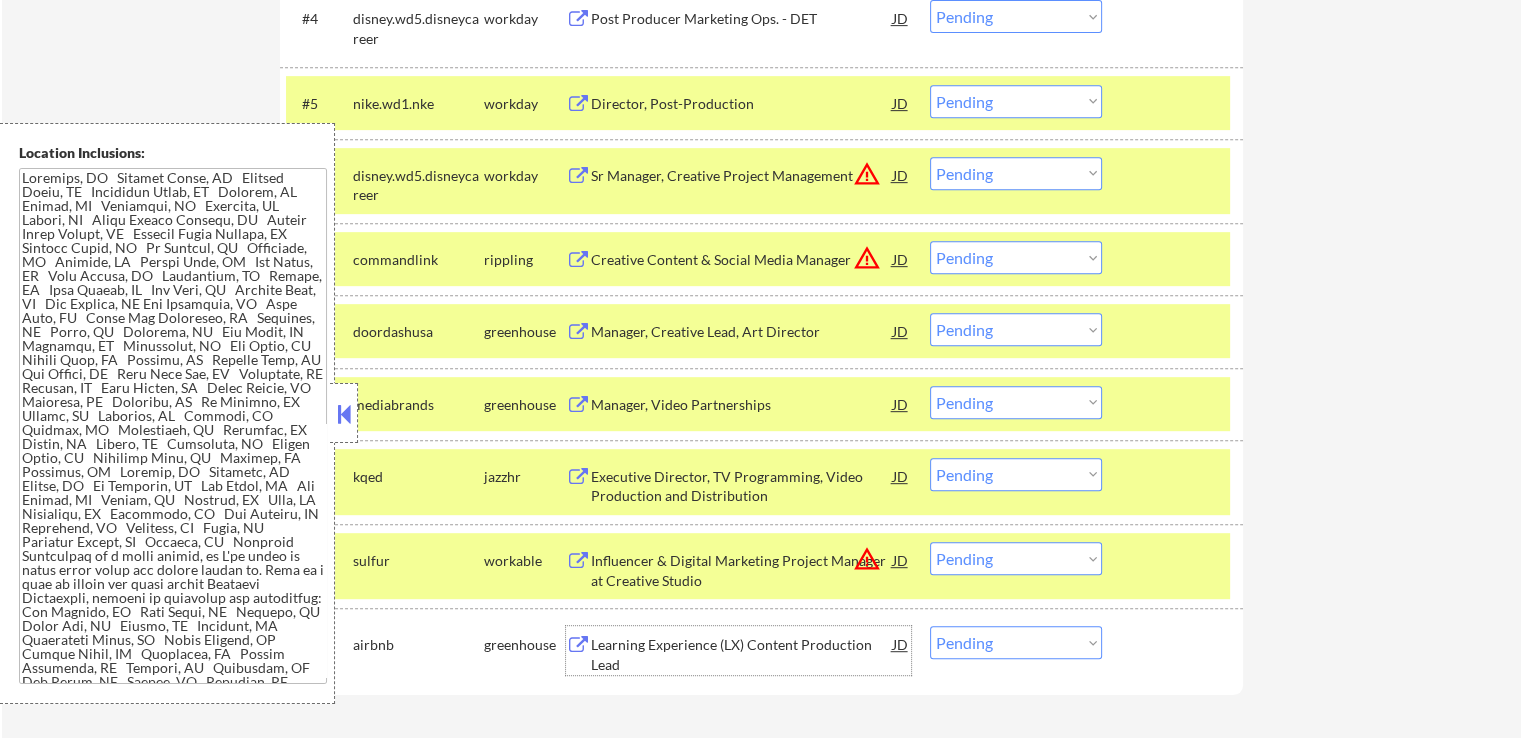 click on "Learning Experience (LX) Content Production Lead" at bounding box center [742, 654] 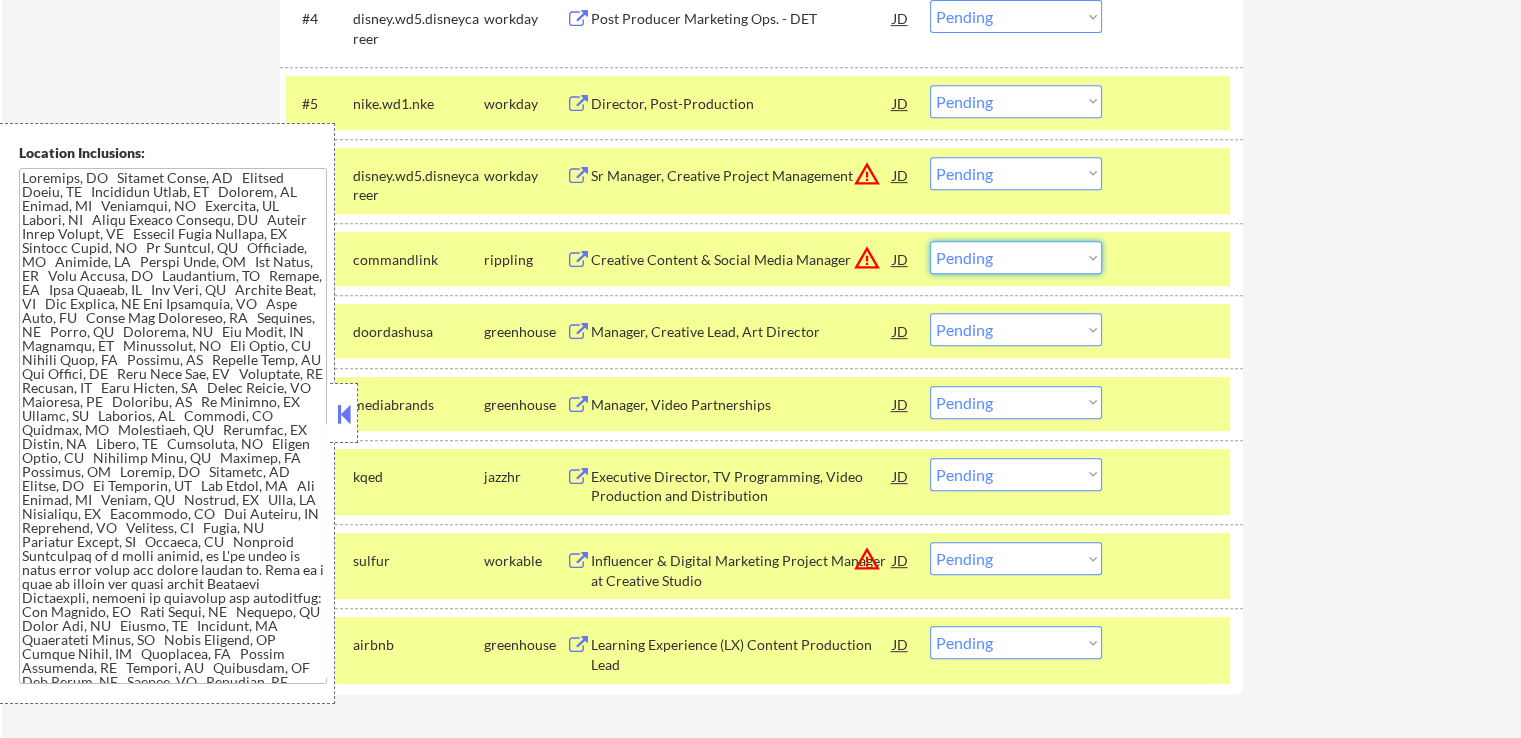click on "Choose an option... Pending Applied Excluded (Questions) Excluded (Expired) Excluded (Location) Excluded (Bad Match) Excluded (Blocklist) Excluded (Salary) Excluded (Other)" at bounding box center (1016, 257) 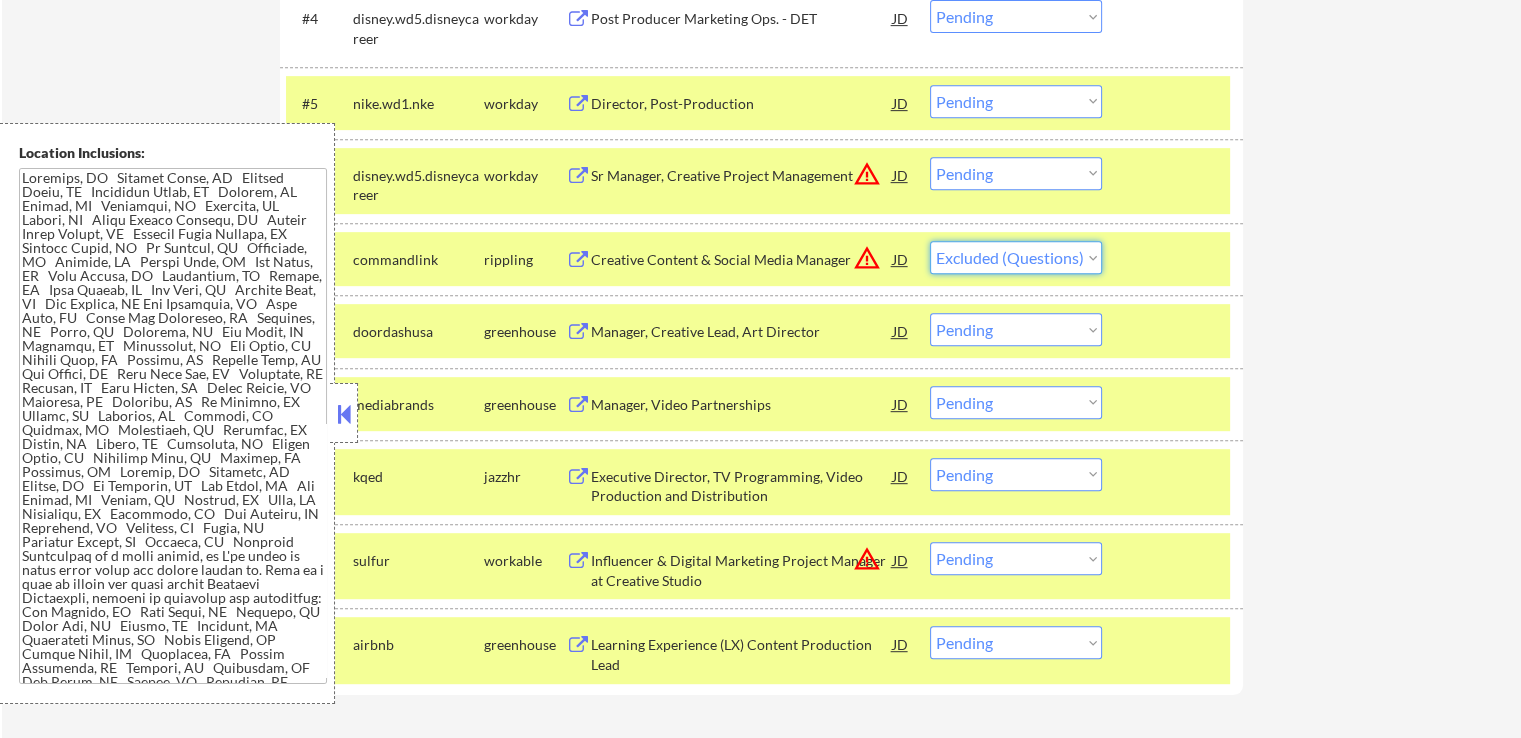 click on "Choose an option... Pending Applied Excluded (Questions) Excluded (Expired) Excluded (Location) Excluded (Bad Match) Excluded (Blocklist) Excluded (Salary) Excluded (Other)" at bounding box center (1016, 257) 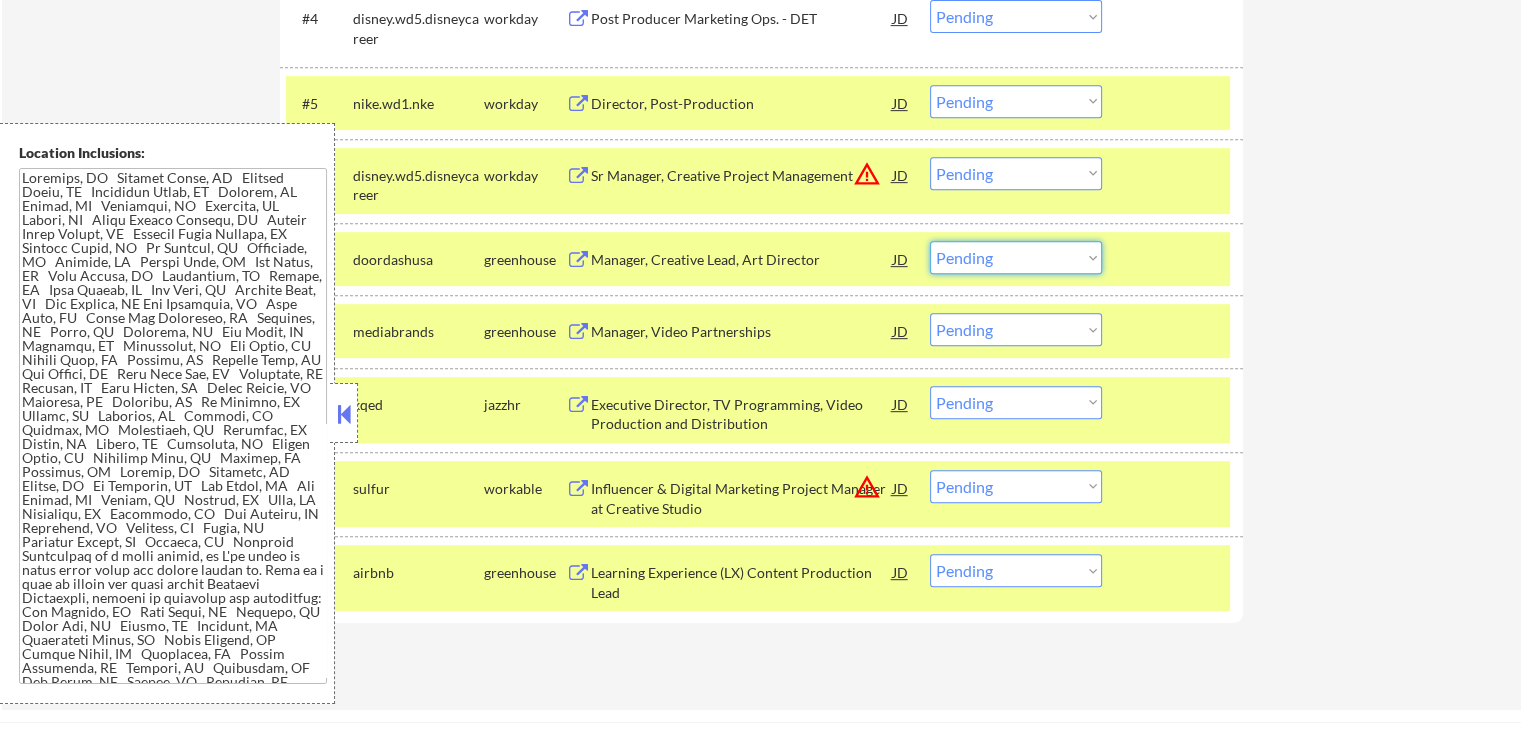 click on "Choose an option... Pending Applied Excluded (Questions) Excluded (Expired) Excluded (Location) Excluded (Bad Match) Excluded (Blocklist) Excluded (Salary) Excluded (Other)" at bounding box center [1016, 257] 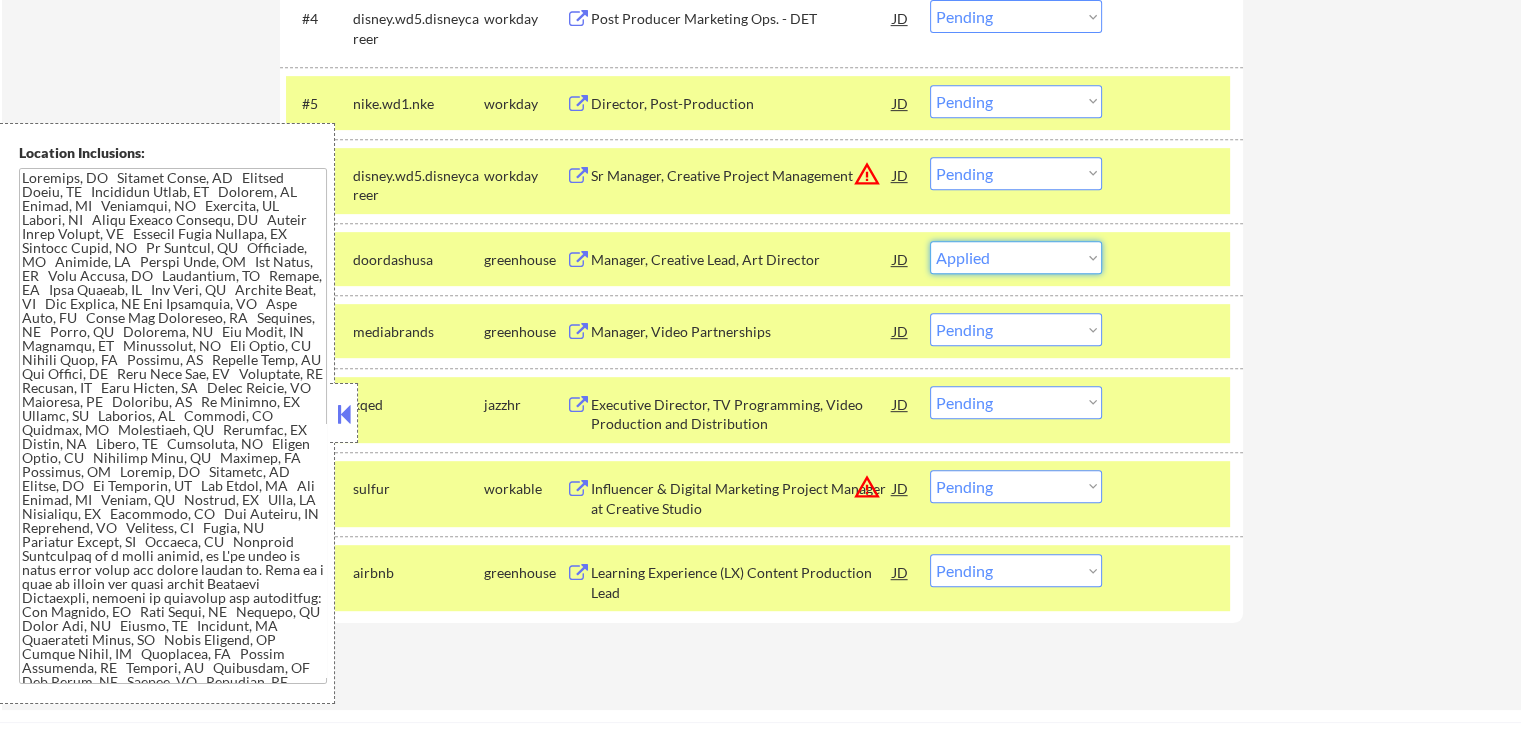 click on "Choose an option... Pending Applied Excluded (Questions) Excluded (Expired) Excluded (Location) Excluded (Bad Match) Excluded (Blocklist) Excluded (Salary) Excluded (Other)" at bounding box center [1016, 257] 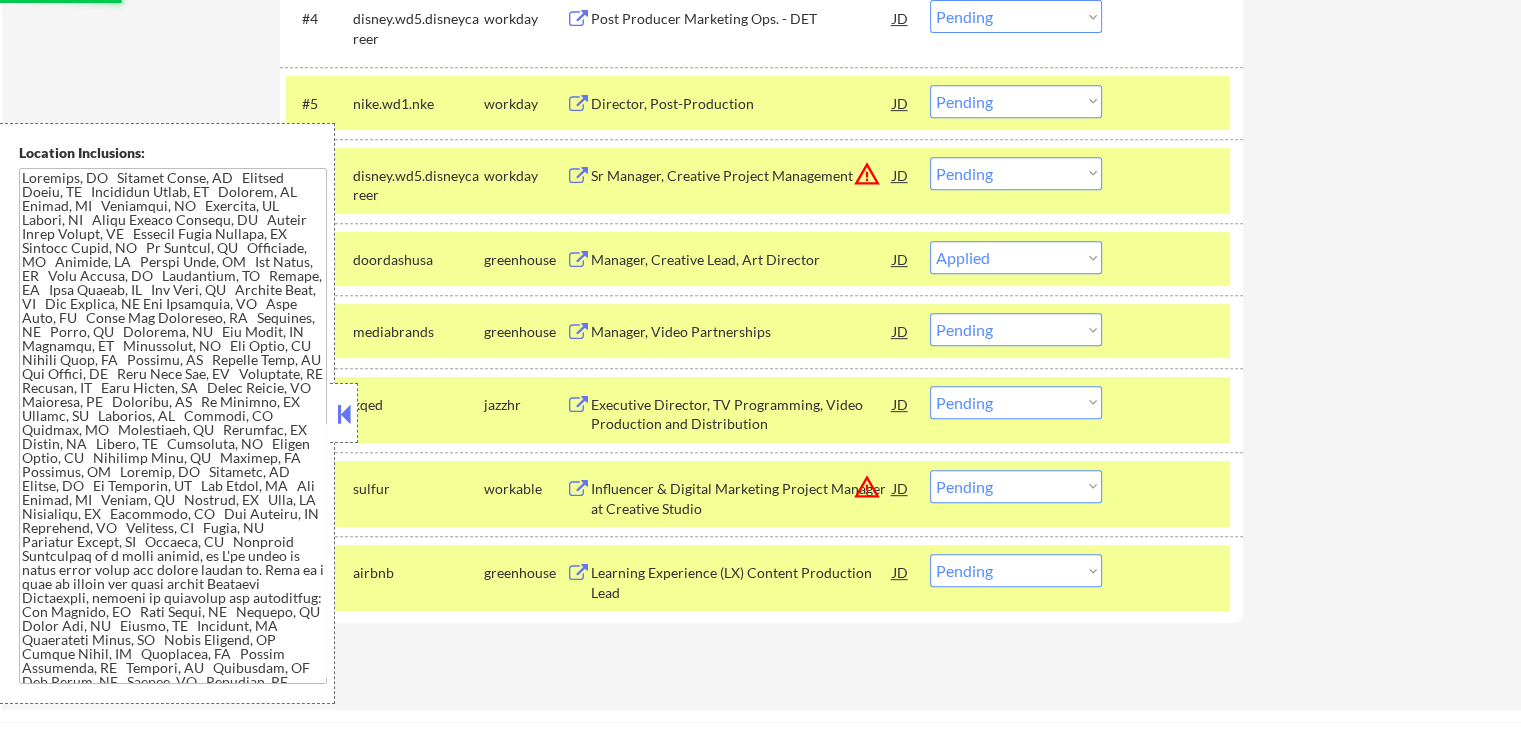 click on "← Return to /applysquad Mailslurp Inbox Job Search Builder [FIRST] [LAST] User Email:  [EMAIL] Application Email:  [EMAIL] Mailslurp Email:  [EMAIL] LinkedIn:   www.linkedin.com/in/[FIRST]
Phone:  [PHONE] Current Location:  [CITY], [STATE] Applies:  162 sent / 200 bought Internal Notes Outreach about locations/titles - BM 7/14
squad outreach about lowering salary - 3/7 AB, does not want to lower salary - 3/7 EF Can work in country of residence?:  yes Squad Notes Minimum salary:  $120,000 Will need Visa to work in that country now/future?:   no Download Resume Add a Job Manually [FIRST] [LAST] ✔️ Applications Pending (11) Excluded (312) Applied (163) All (486) View All Results Back 1 / 1
Next Company ATS Title Status Date Applied #1 uscareers-iconplc icims Senior Designer, Creative Production - Patient Recruitment JD Choose an option... Pending Applied Excluded (Questions) Excluded (Location) Excluded (Other)" at bounding box center [761, -55] 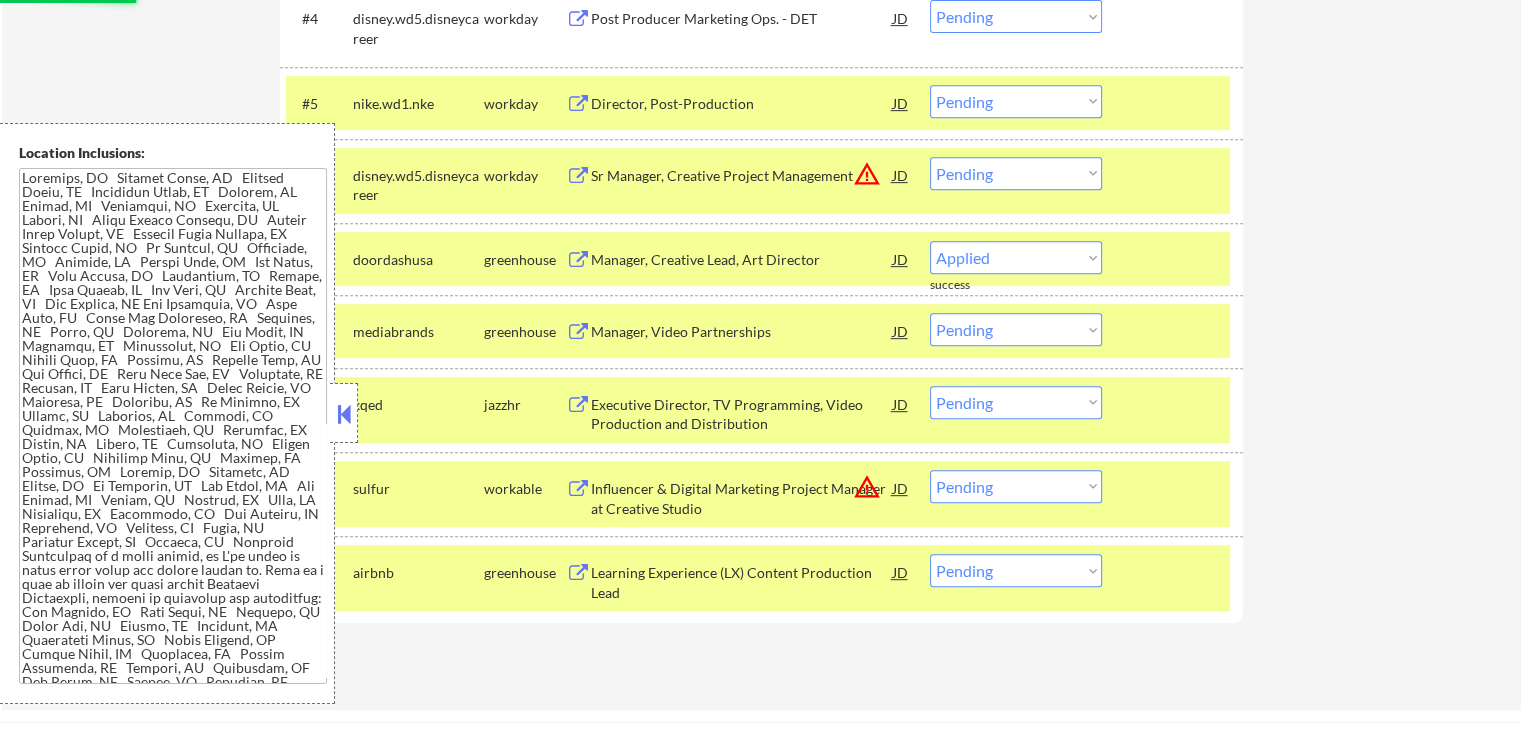 select on ""pending"" 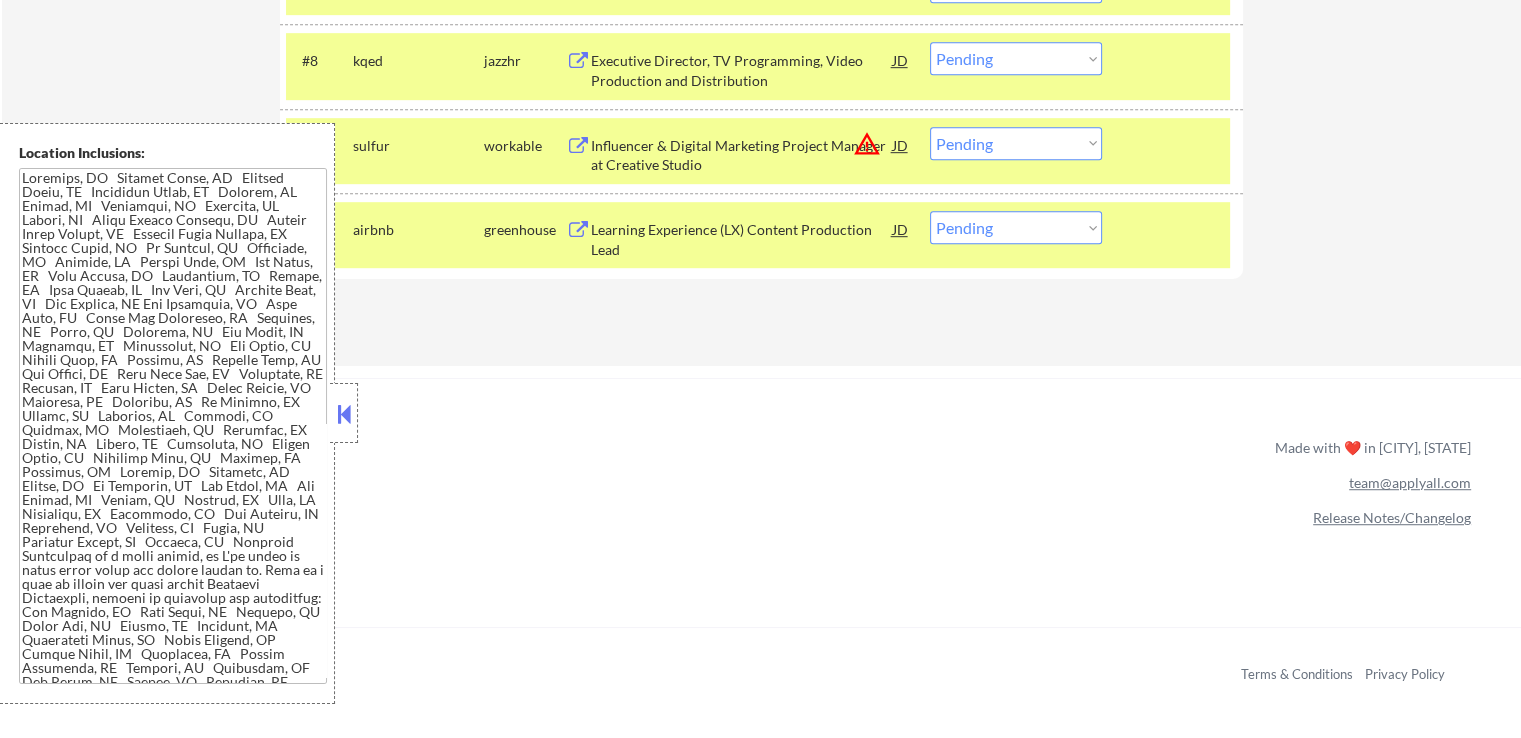 scroll, scrollTop: 1200, scrollLeft: 0, axis: vertical 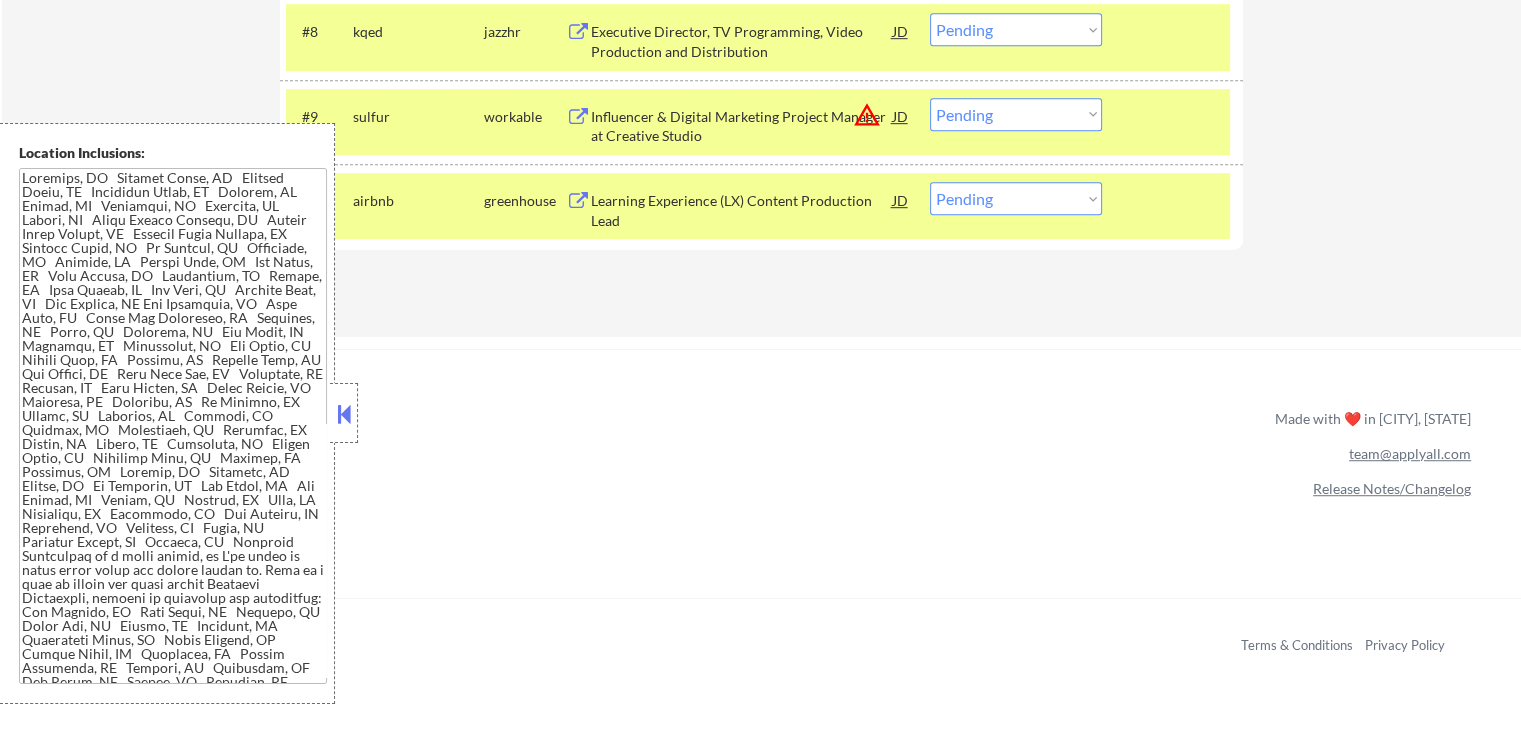 click on "Choose an option... Pending Applied Excluded (Questions) Excluded (Expired) Excluded (Location) Excluded (Bad Match) Excluded (Blocklist) Excluded (Salary) Excluded (Other)" at bounding box center [1016, 114] 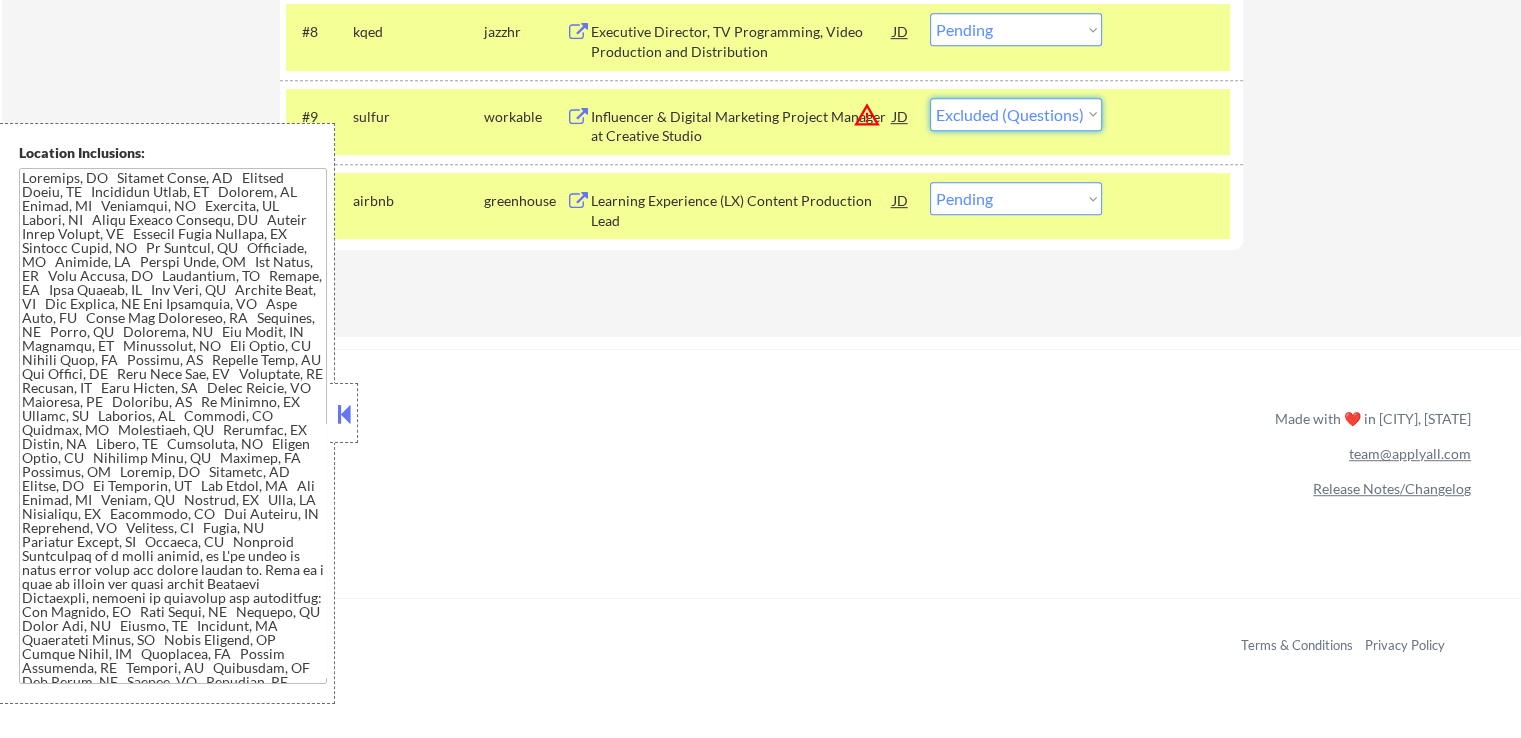 click on "Choose an option... Pending Applied Excluded (Questions) Excluded (Expired) Excluded (Location) Excluded (Bad Match) Excluded (Blocklist) Excluded (Salary) Excluded (Other)" at bounding box center [1016, 114] 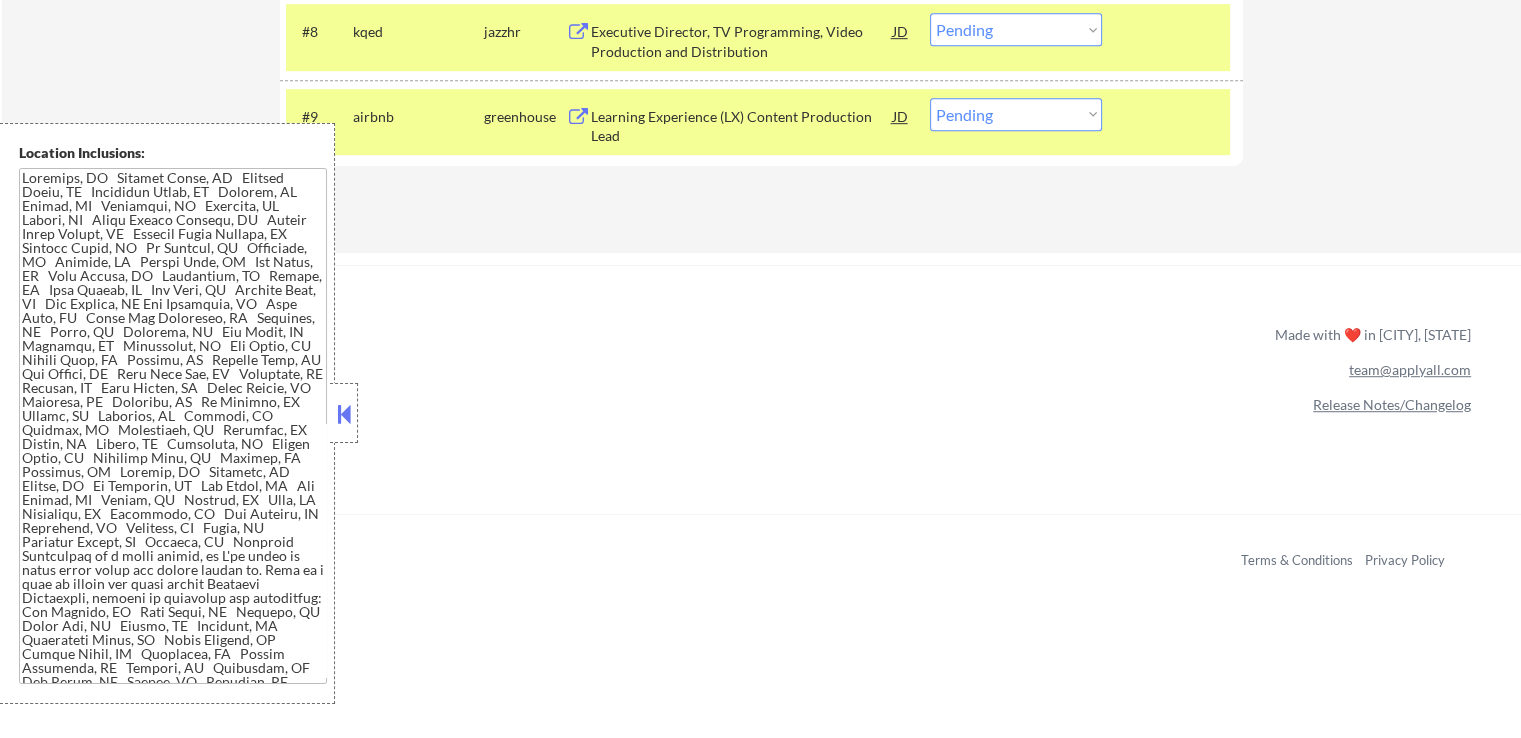 click on "Choose an option... Pending Applied Excluded (Questions) Excluded (Expired) Excluded (Location) Excluded (Bad Match) Excluded (Blocklist) Excluded (Salary) Excluded (Other)" at bounding box center [1016, 114] 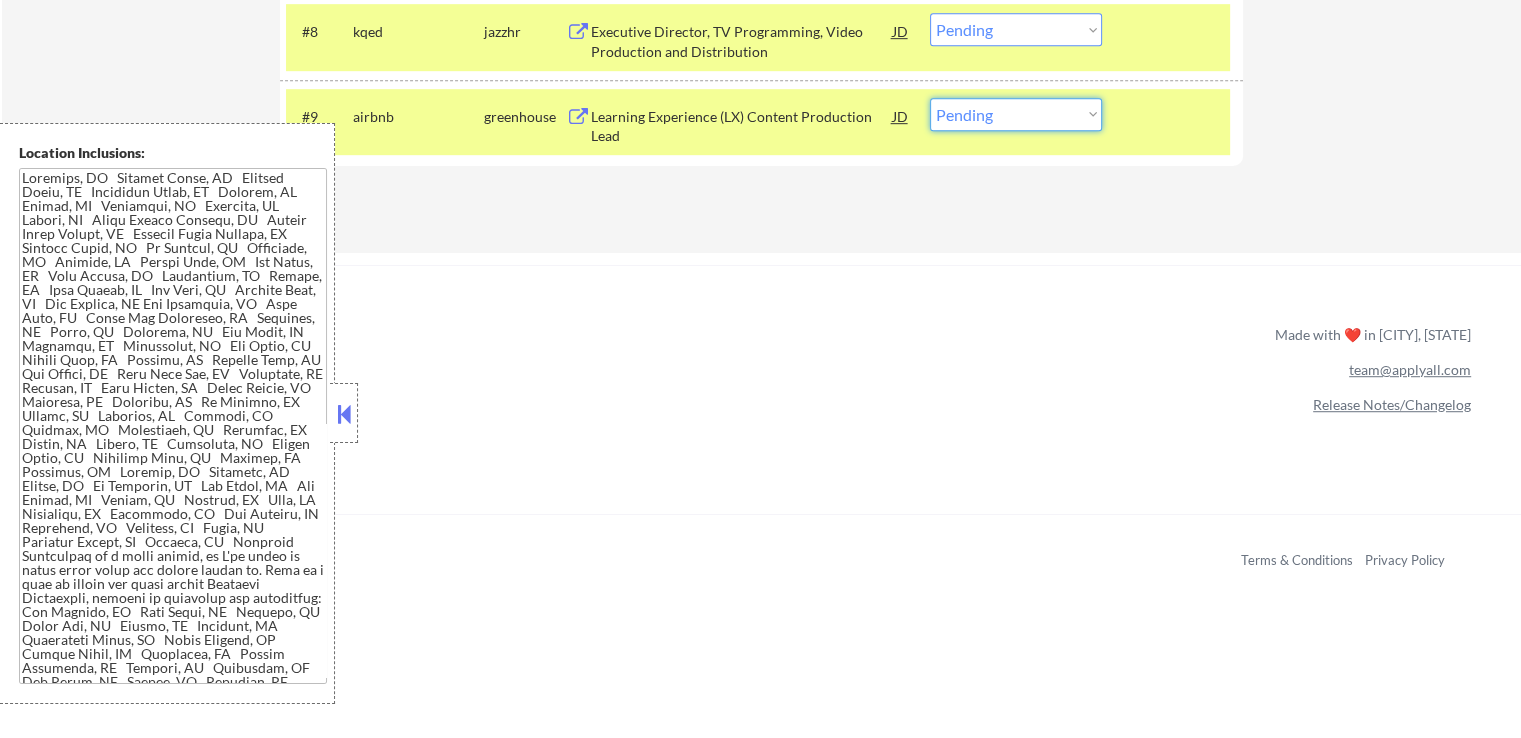 select on ""applied"" 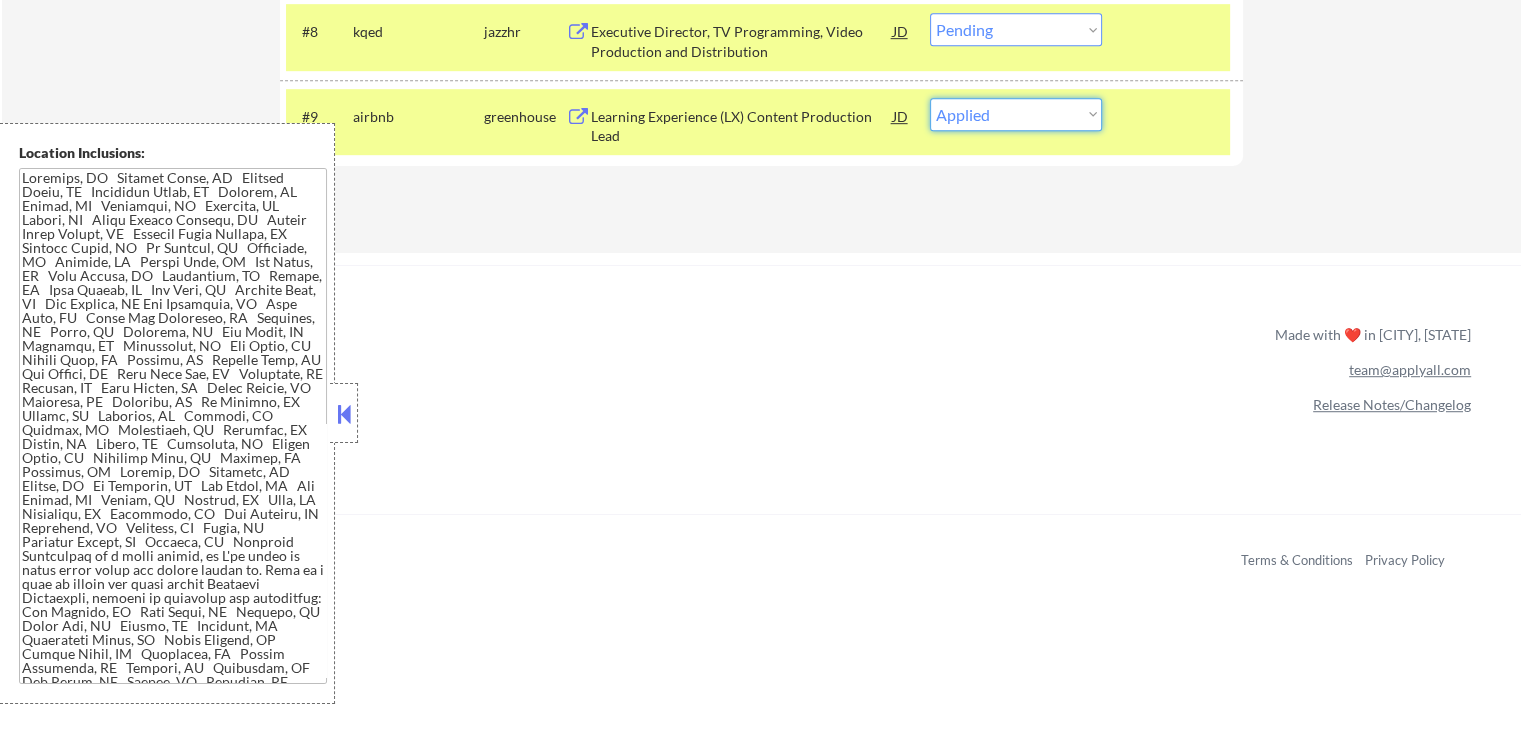click on "Choose an option... Pending Applied Excluded (Questions) Excluded (Expired) Excluded (Location) Excluded (Bad Match) Excluded (Blocklist) Excluded (Salary) Excluded (Other)" at bounding box center [1016, 114] 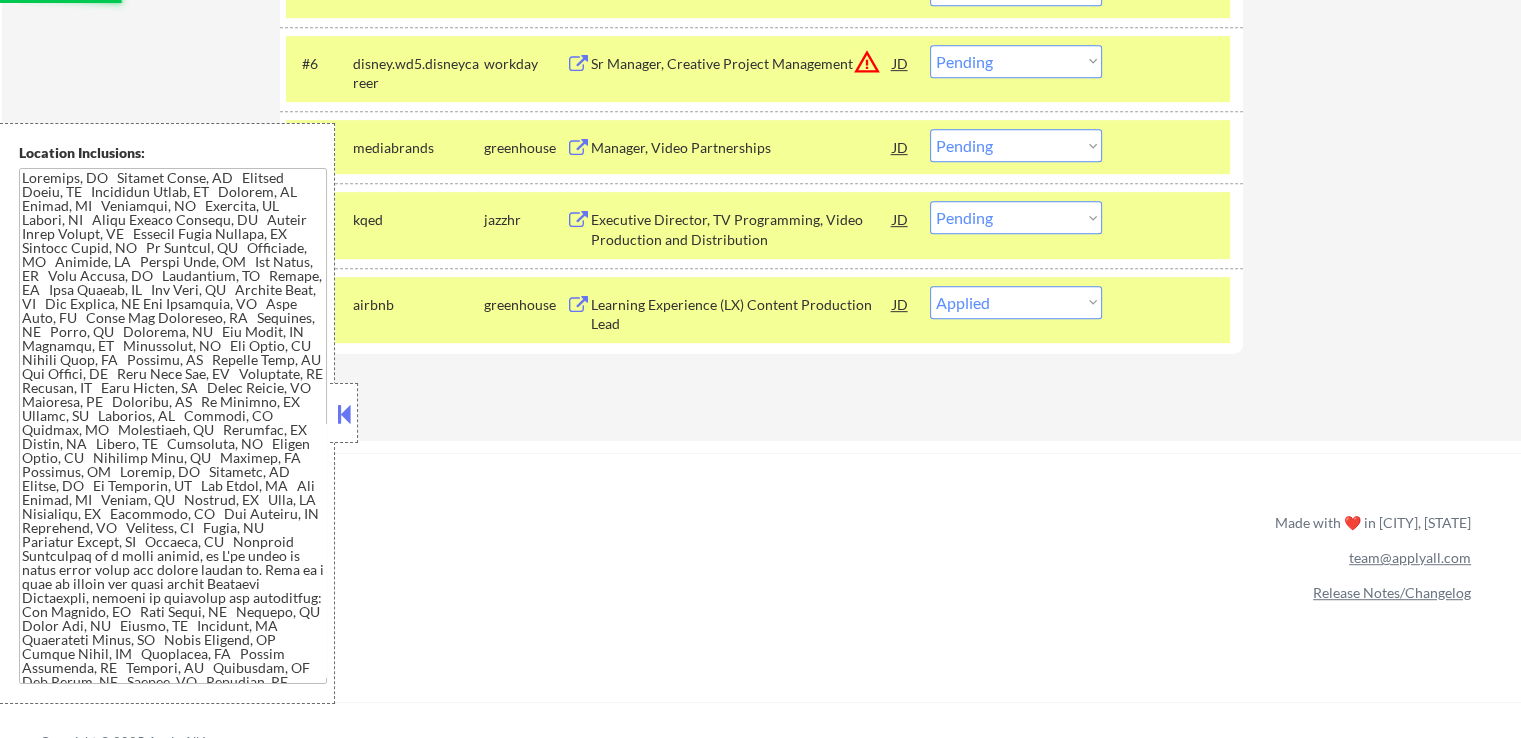 scroll, scrollTop: 1000, scrollLeft: 0, axis: vertical 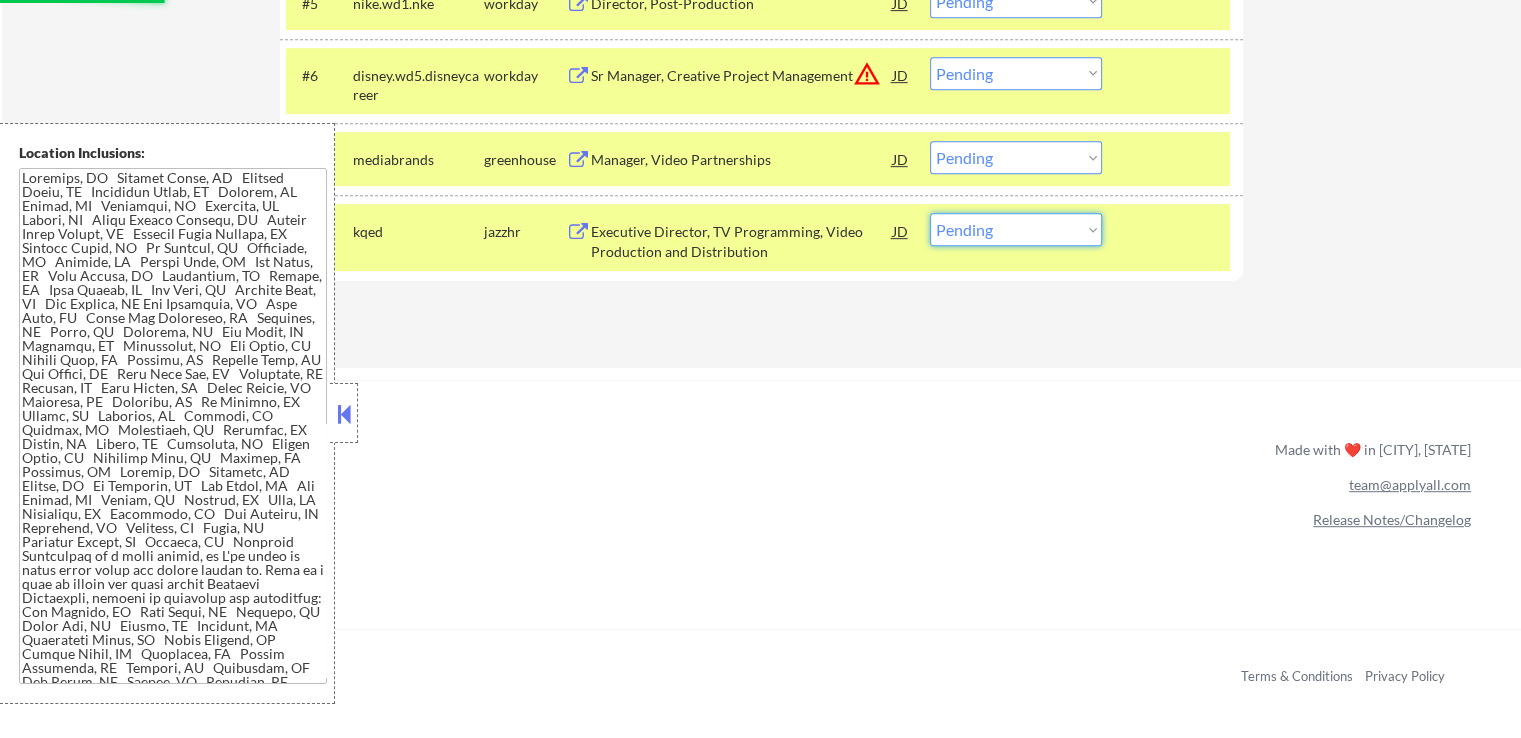 click on "Choose an option... Pending Applied Excluded (Questions) Excluded (Expired) Excluded (Location) Excluded (Bad Match) Excluded (Blocklist) Excluded (Salary) Excluded (Other)" at bounding box center (1016, 229) 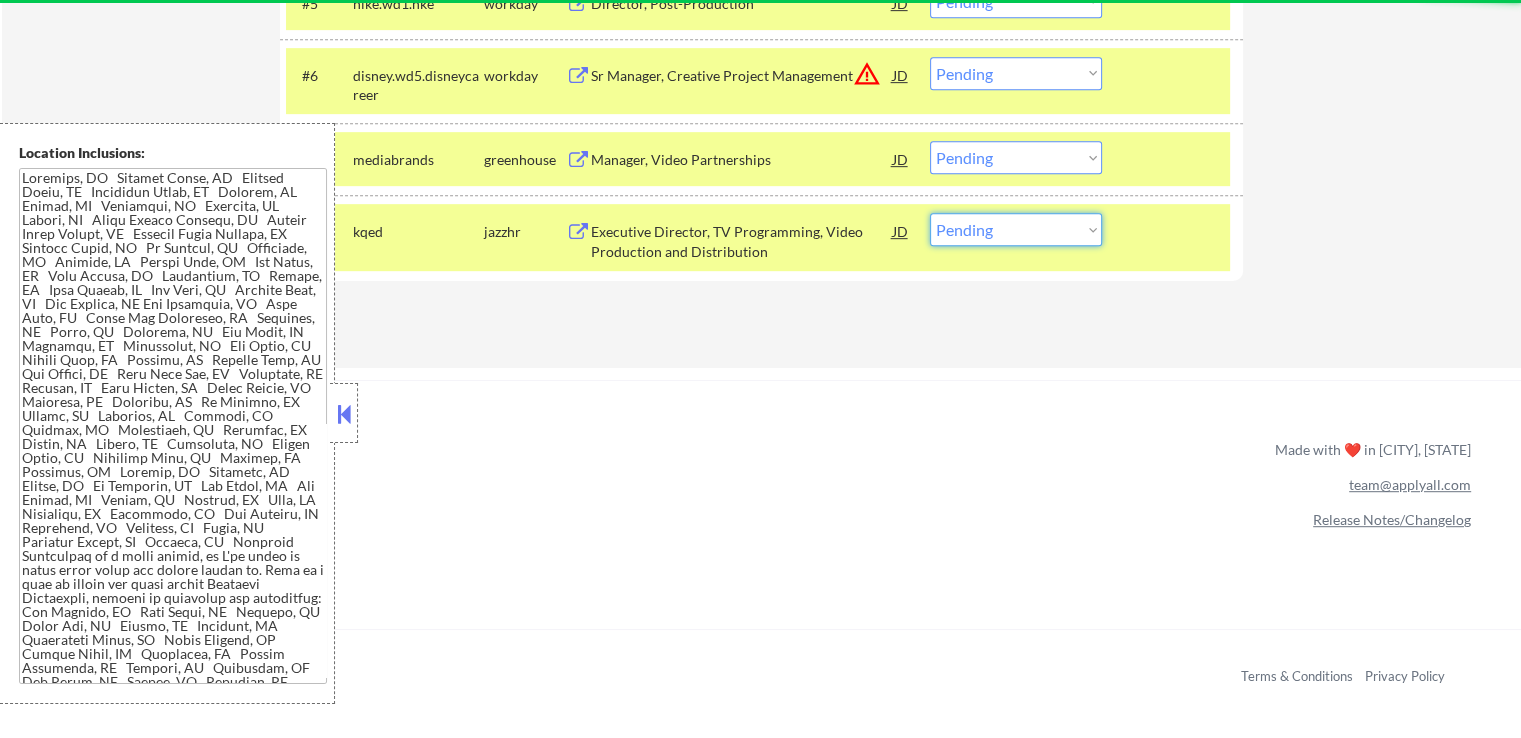 select on ""excluded"" 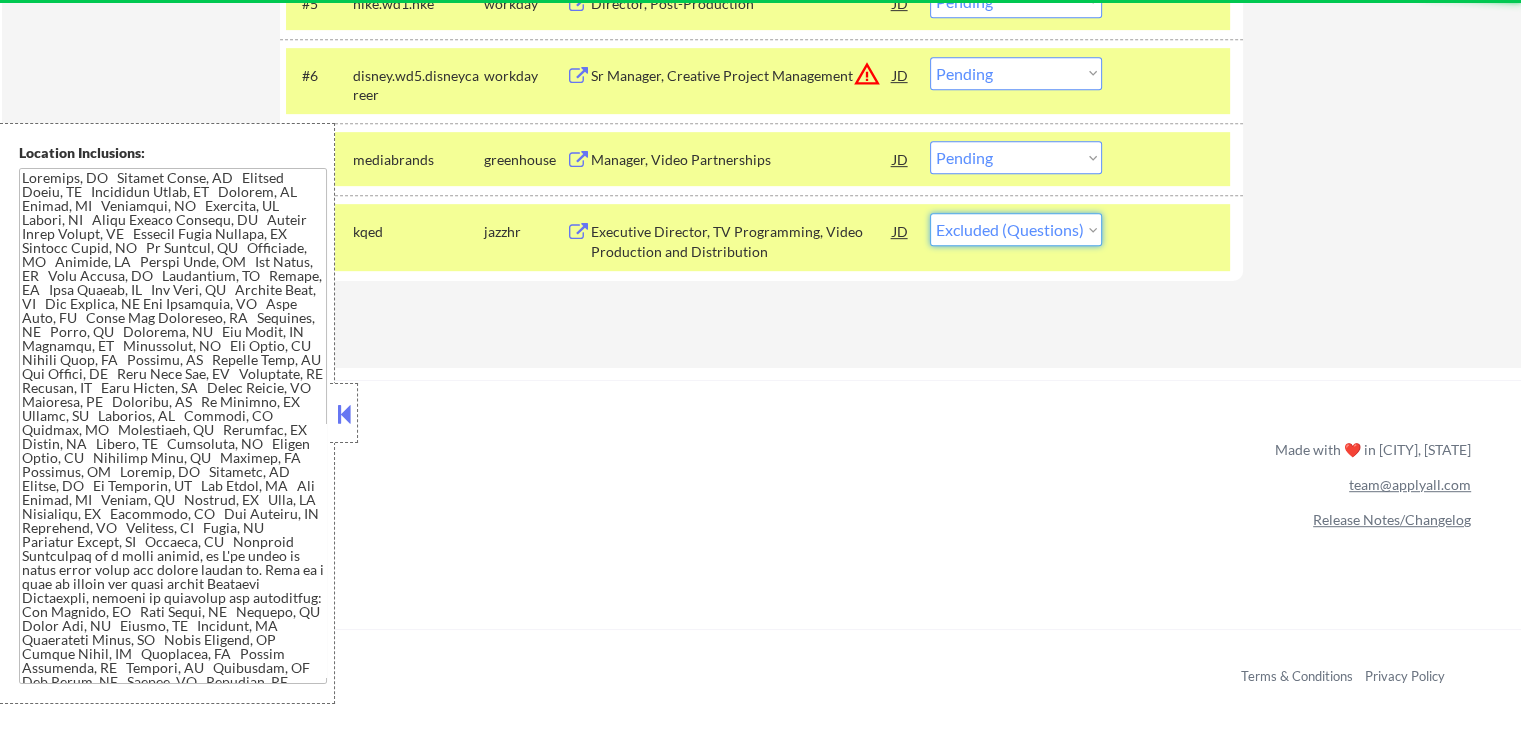 click on "Choose an option... Pending Applied Excluded (Questions) Excluded (Expired) Excluded (Location) Excluded (Bad Match) Excluded (Blocklist) Excluded (Salary) Excluded (Other)" at bounding box center (1016, 229) 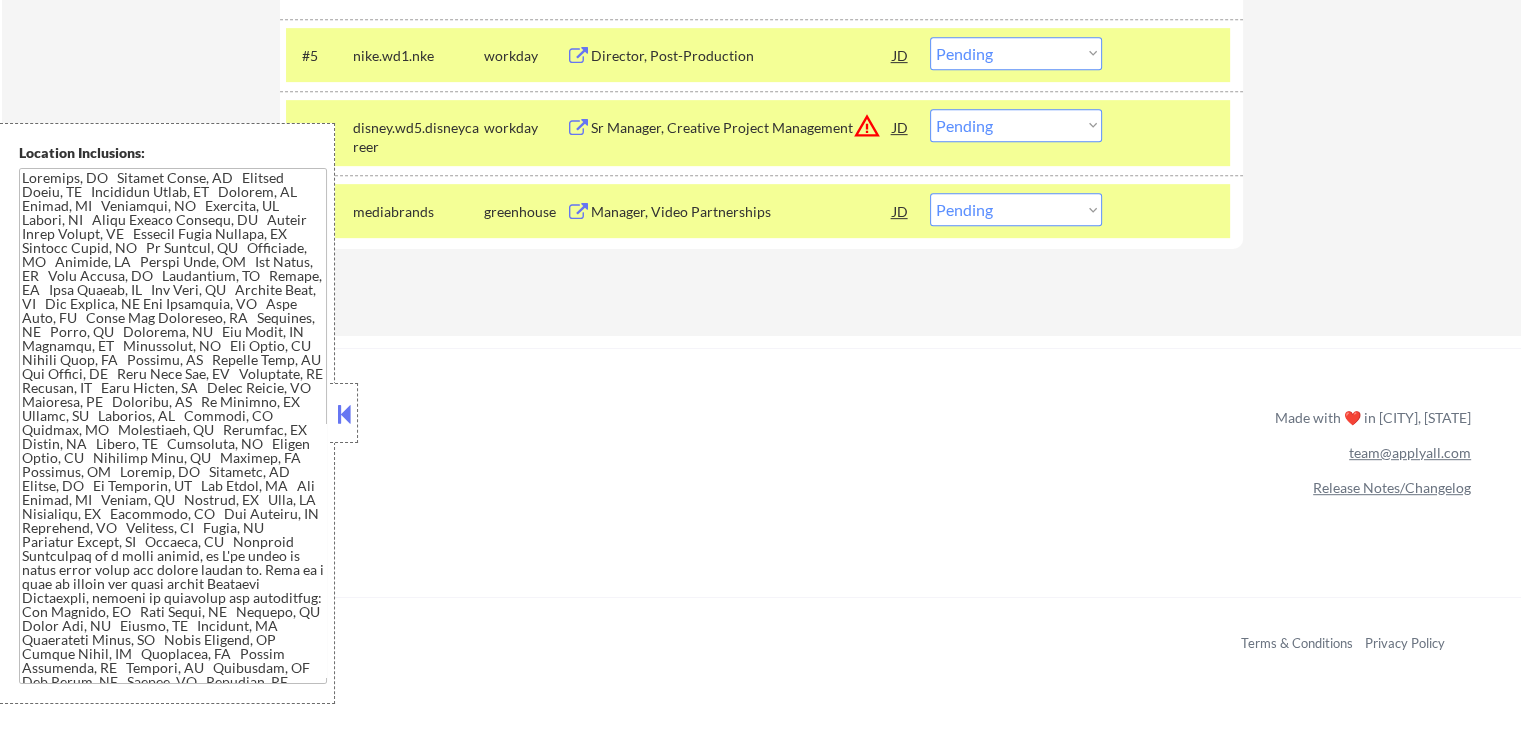 scroll, scrollTop: 900, scrollLeft: 0, axis: vertical 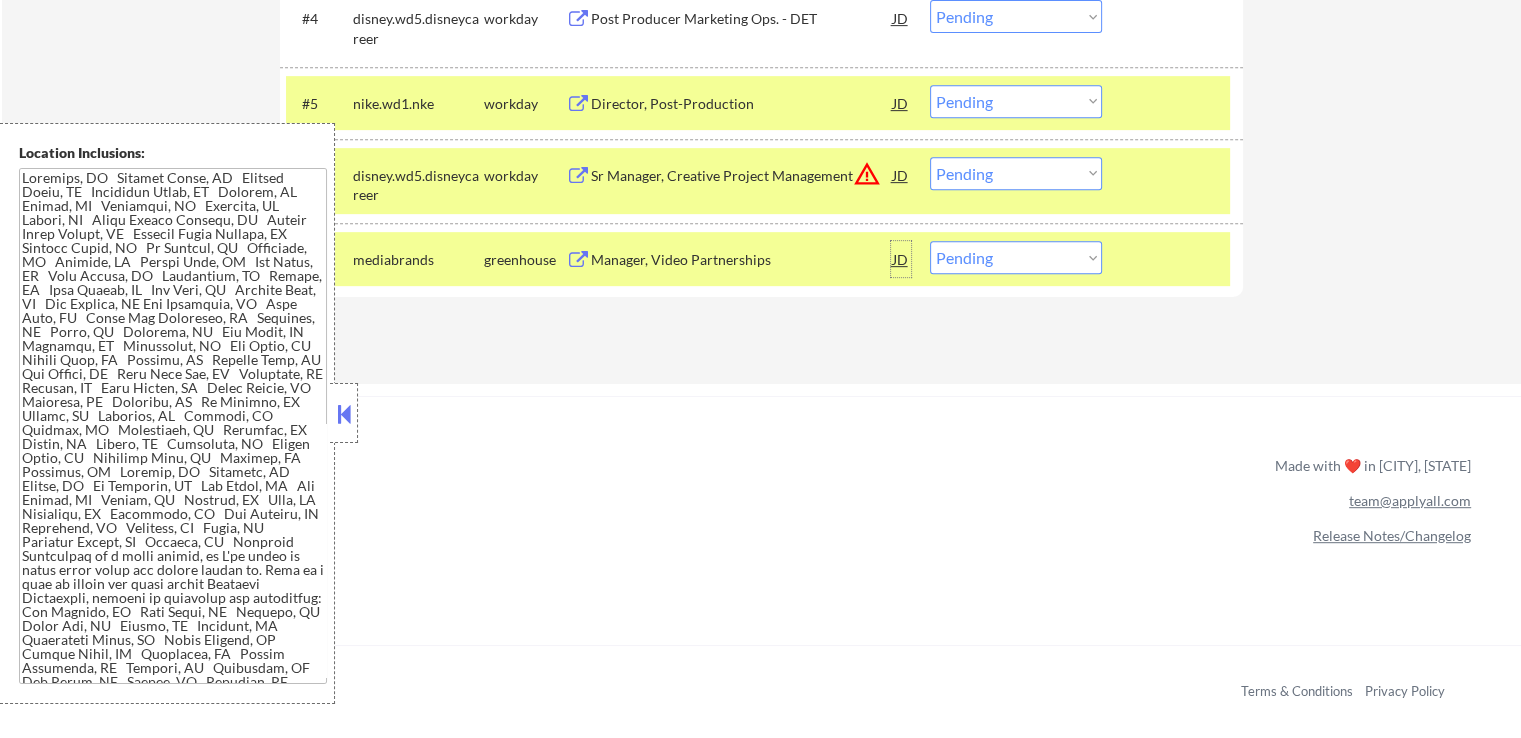 click on "JD" at bounding box center (901, 259) 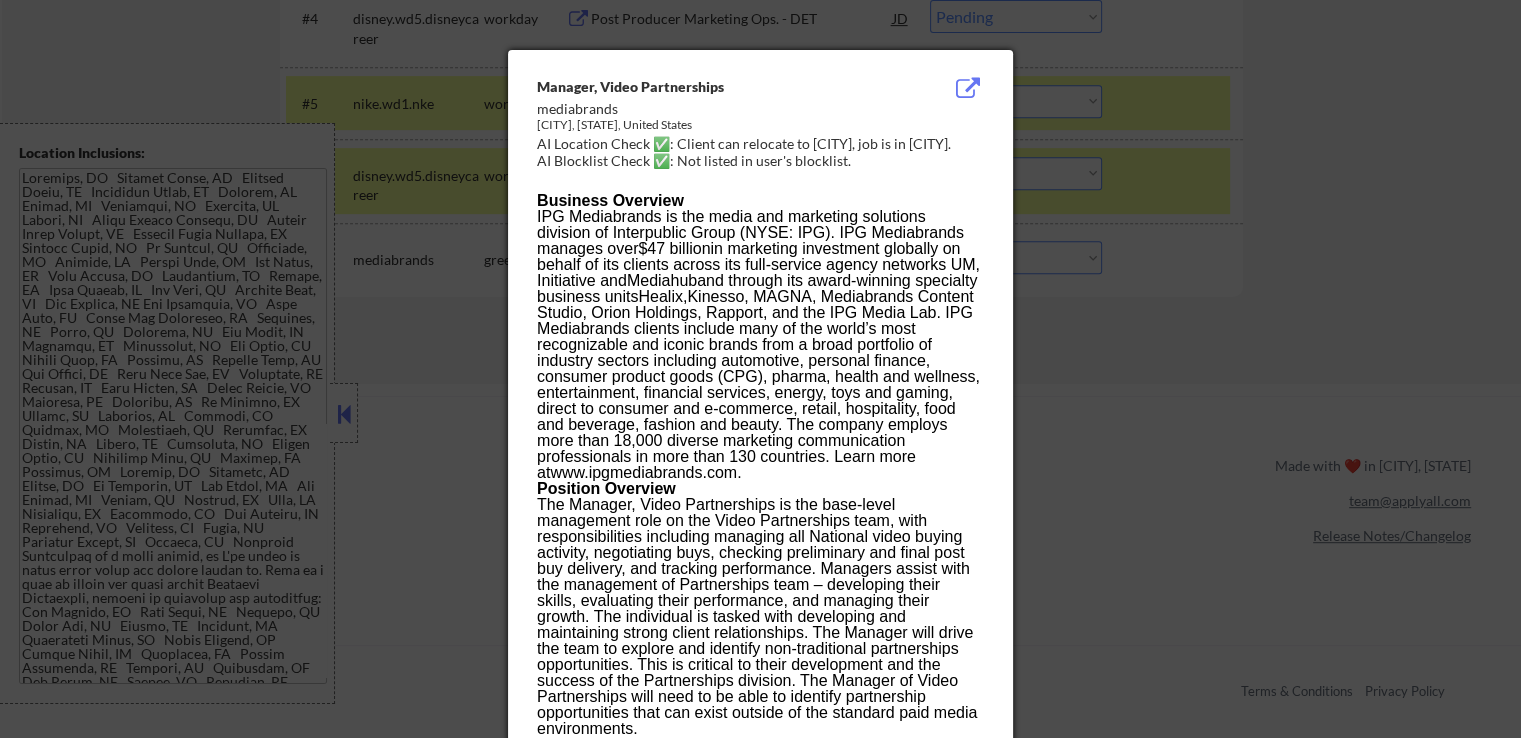 scroll, scrollTop: 2763, scrollLeft: 0, axis: vertical 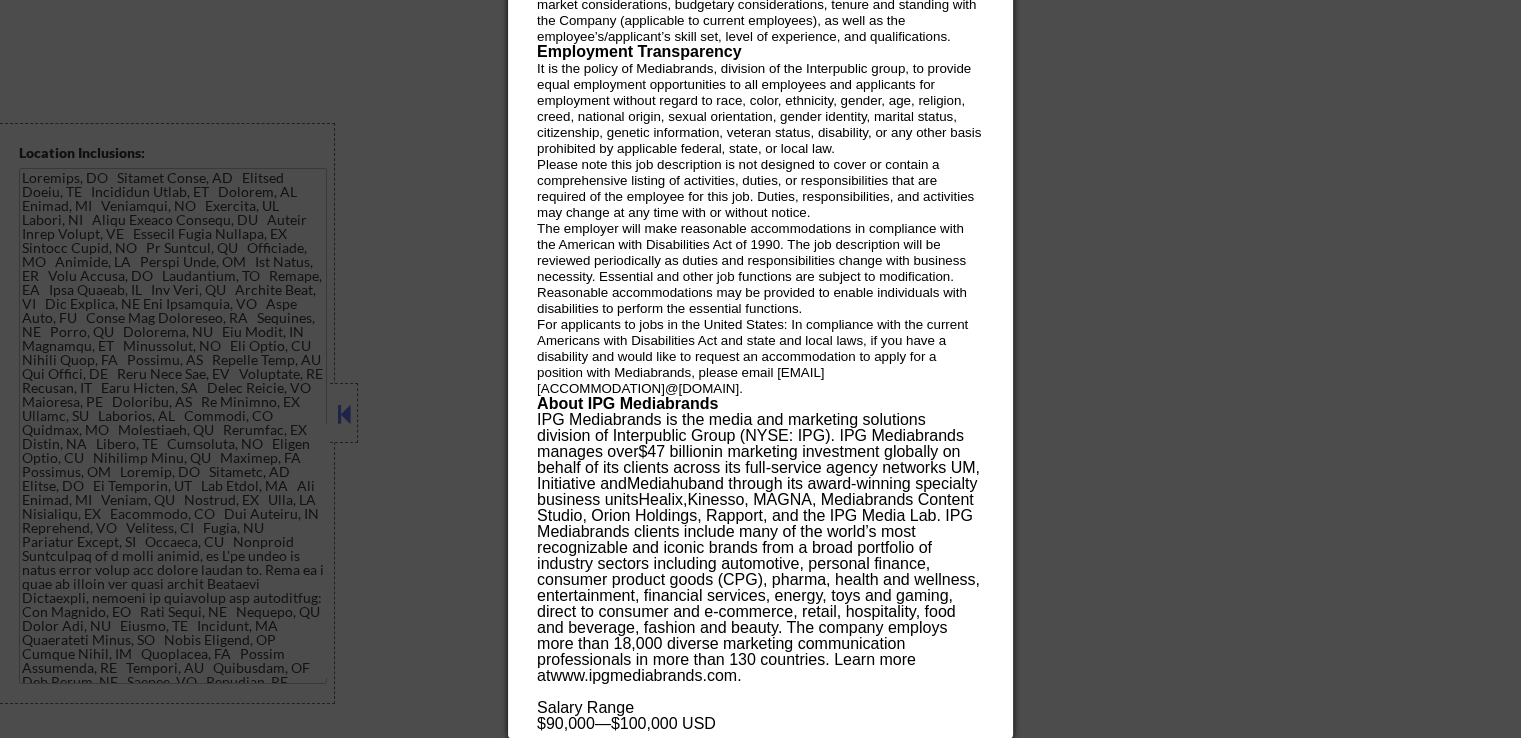 click at bounding box center [760, 369] 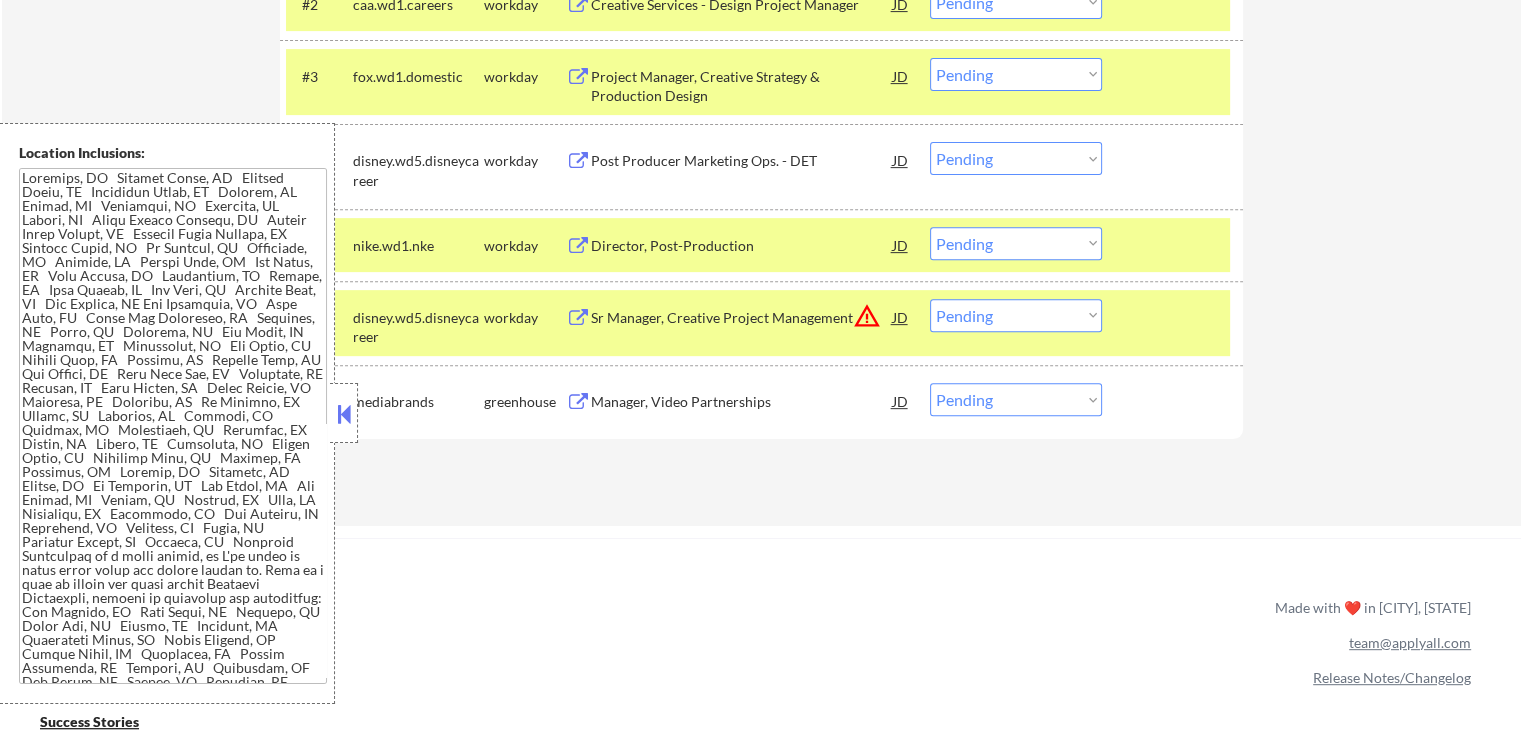 scroll, scrollTop: 771, scrollLeft: 0, axis: vertical 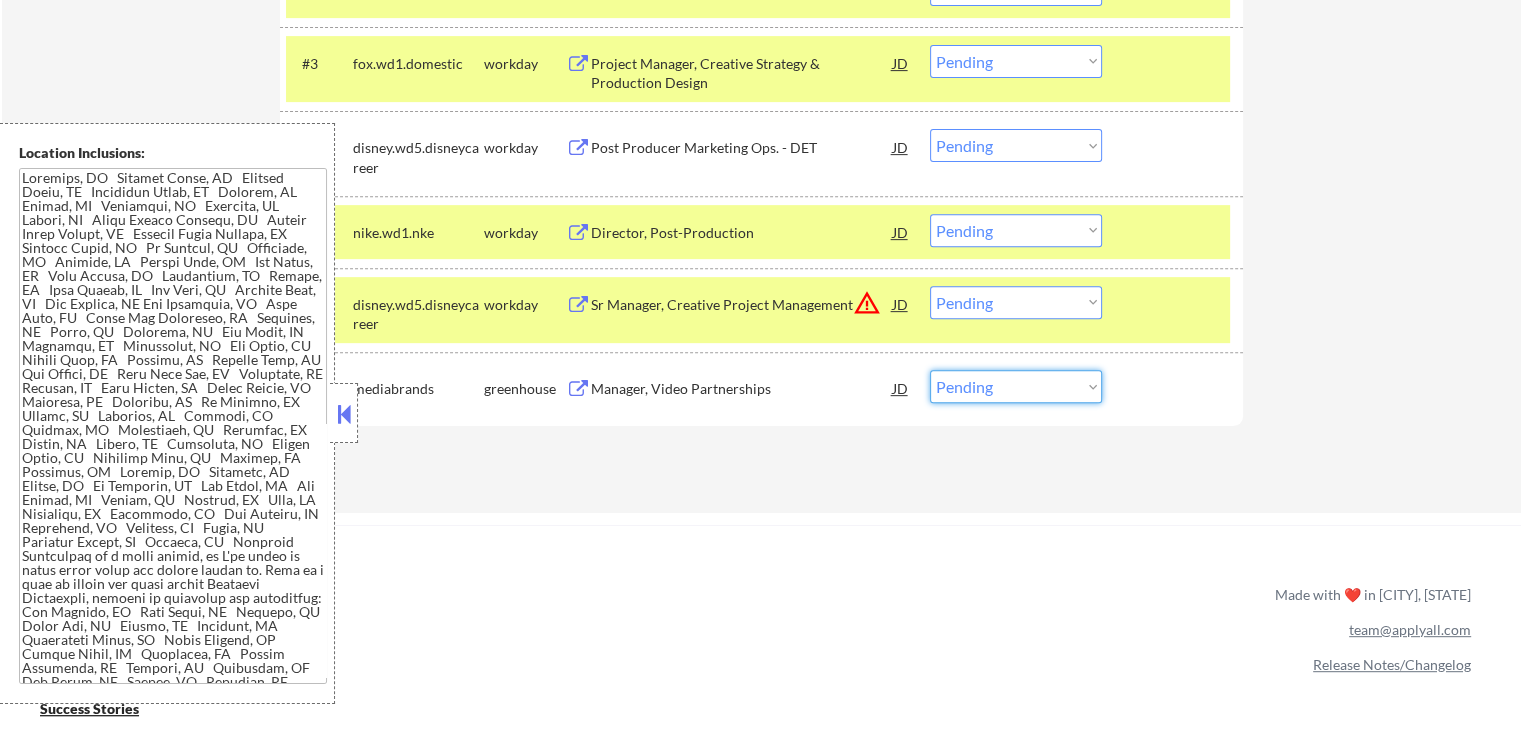 click on "Choose an option... Pending Applied Excluded (Questions) Excluded (Expired) Excluded (Location) Excluded (Bad Match) Excluded (Blocklist) Excluded (Salary) Excluded (Other)" at bounding box center (1016, 386) 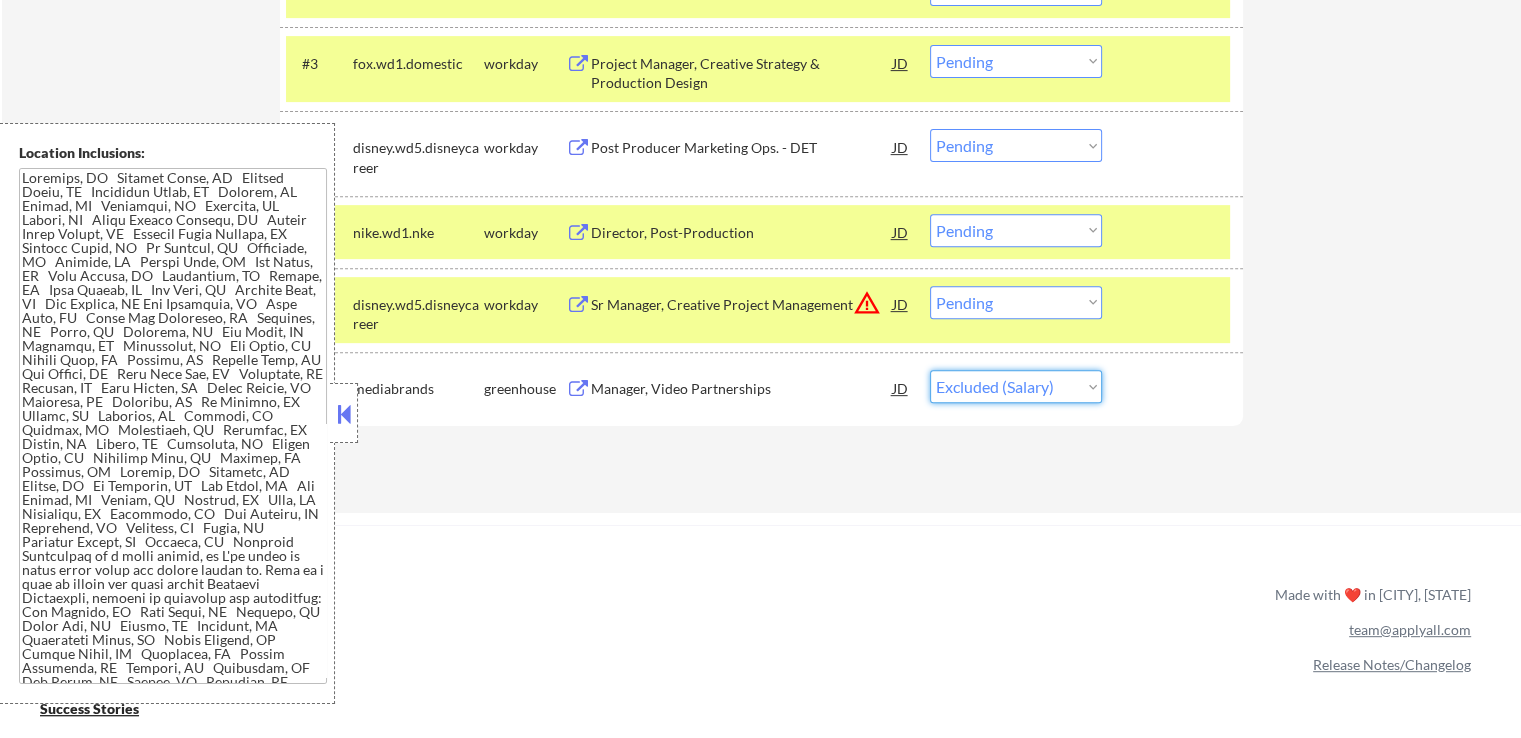 click on "Choose an option... Pending Applied Excluded (Questions) Excluded (Expired) Excluded (Location) Excluded (Bad Match) Excluded (Blocklist) Excluded (Salary) Excluded (Other)" at bounding box center (1016, 386) 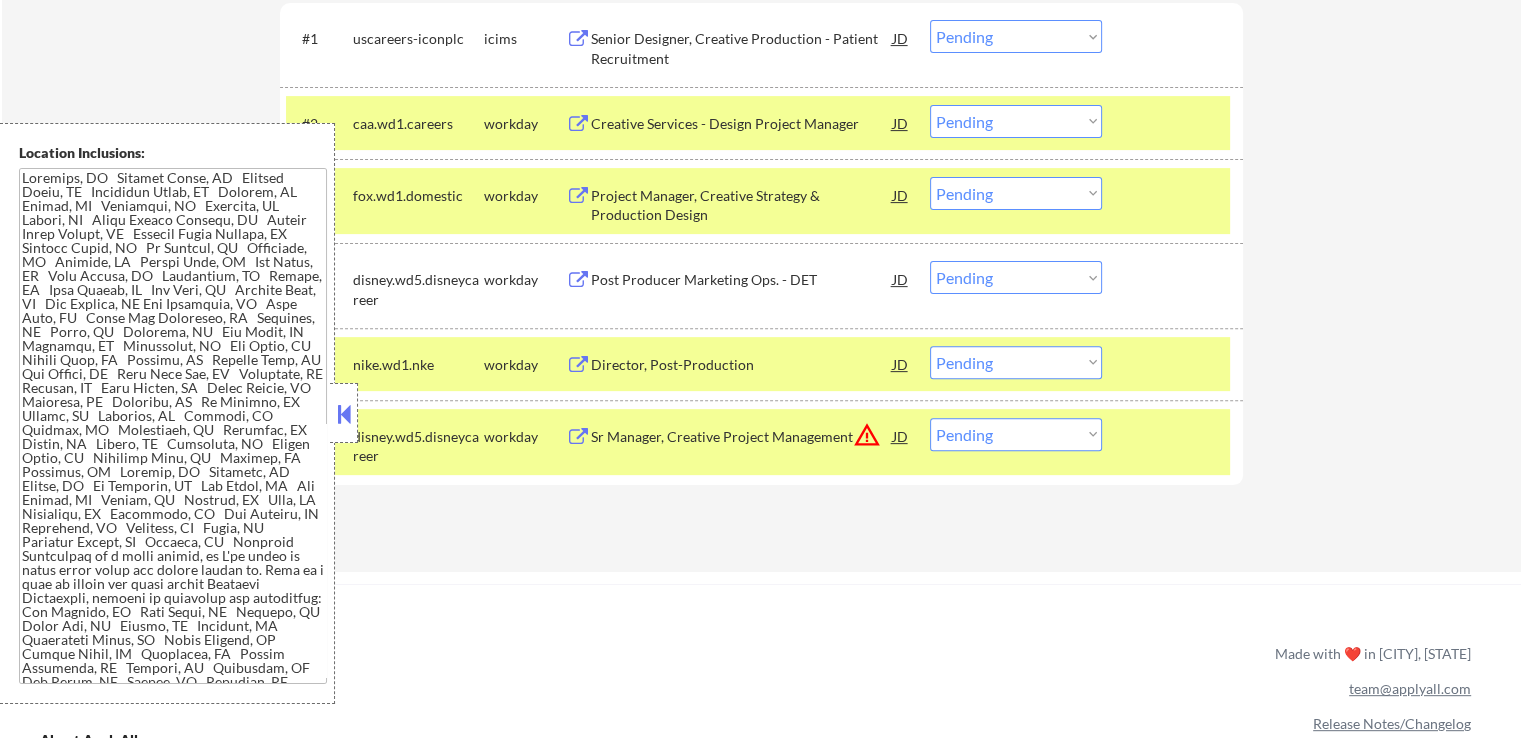 scroll, scrollTop: 671, scrollLeft: 0, axis: vertical 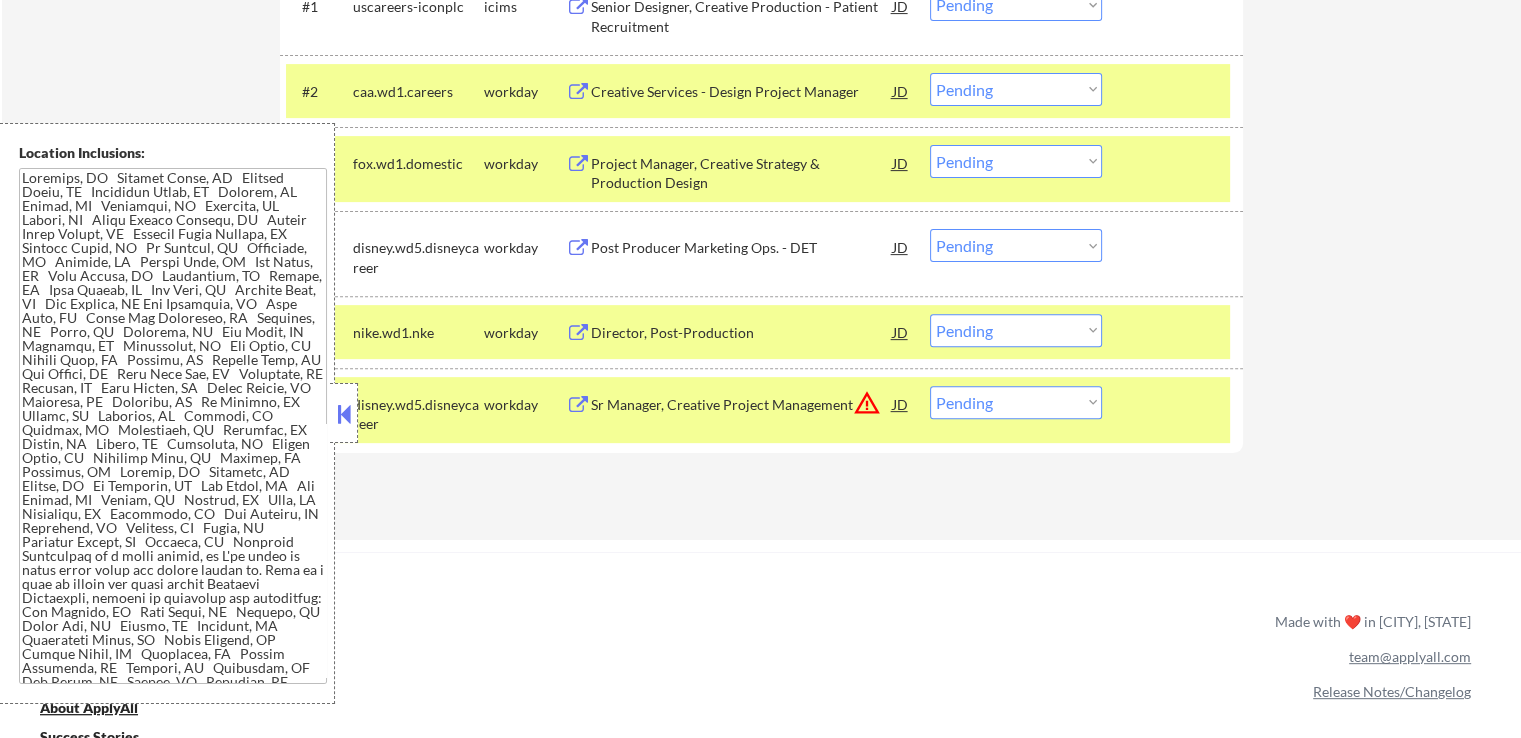 click on "Sr Manager, Creative Project Management" at bounding box center (742, 405) 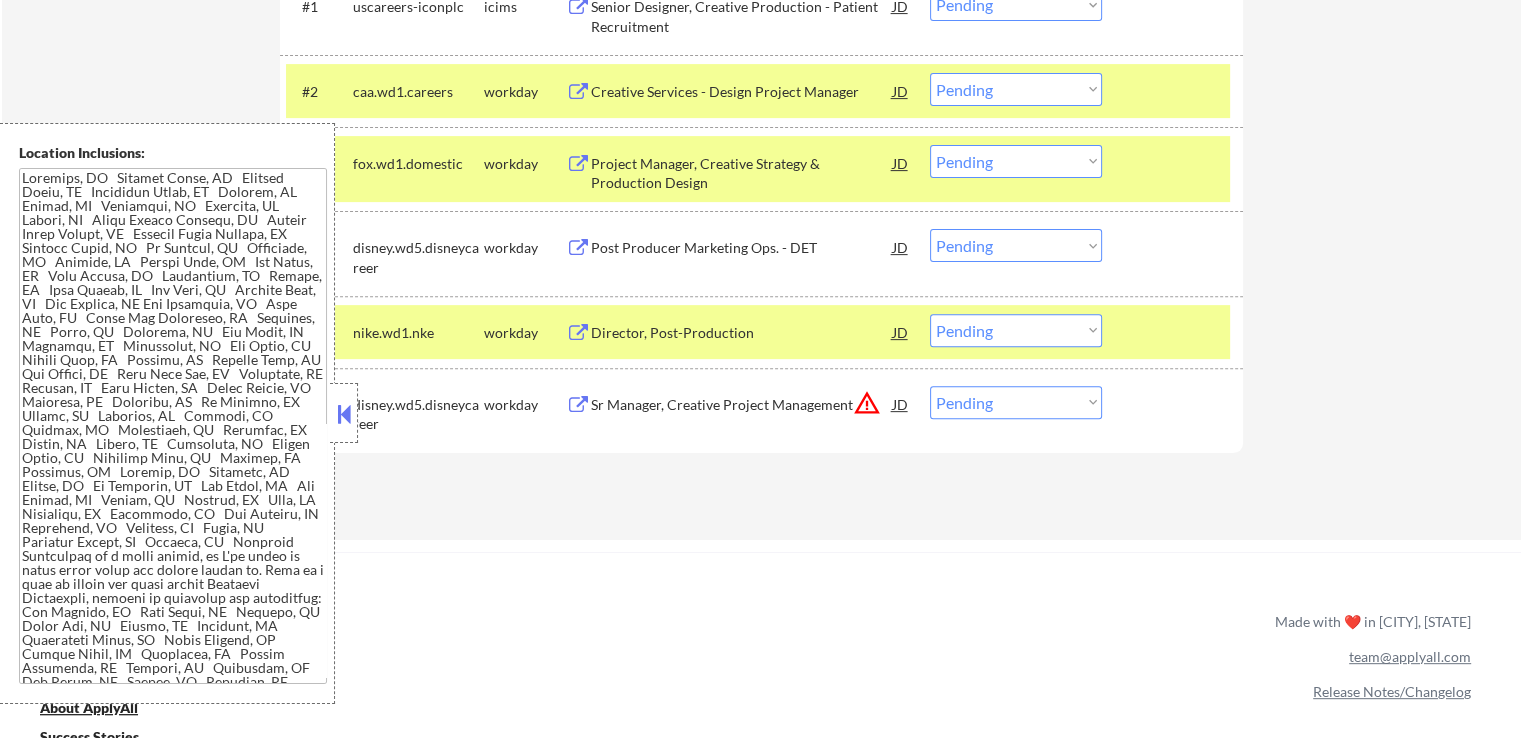 scroll, scrollTop: 353, scrollLeft: 0, axis: vertical 